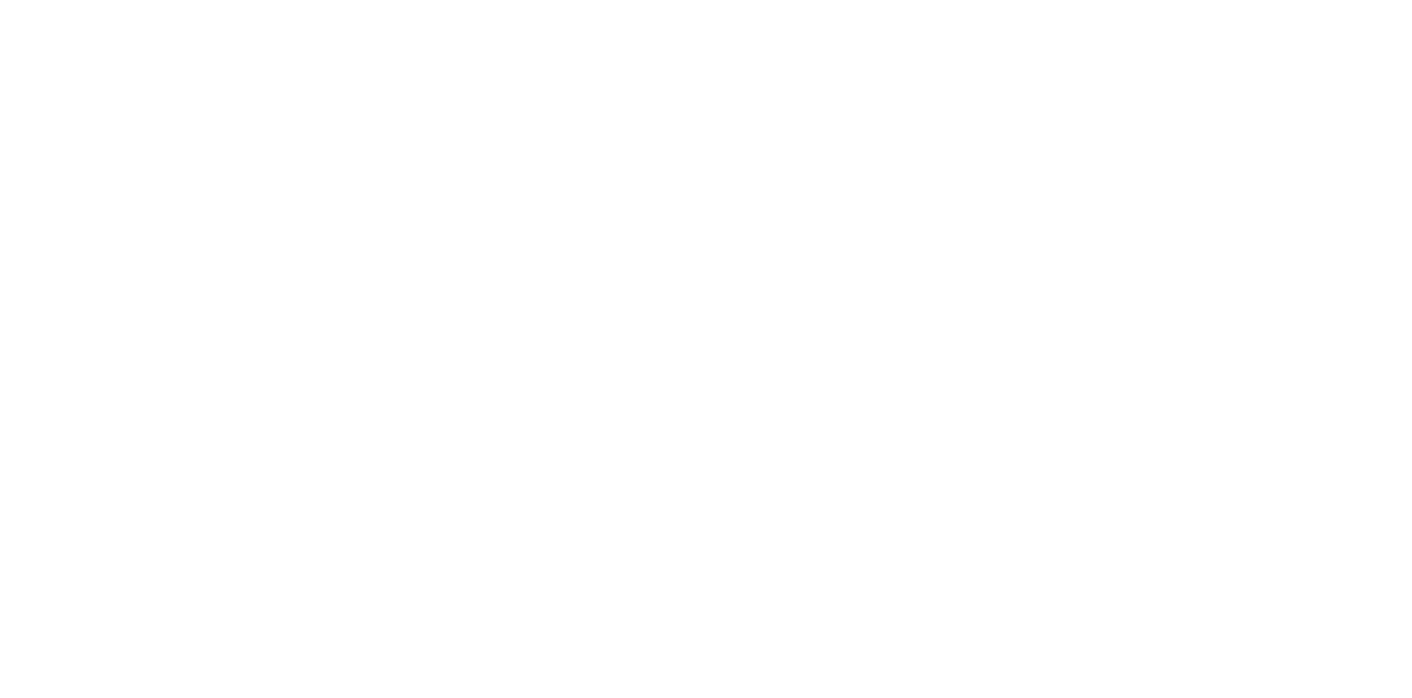 scroll, scrollTop: 0, scrollLeft: 0, axis: both 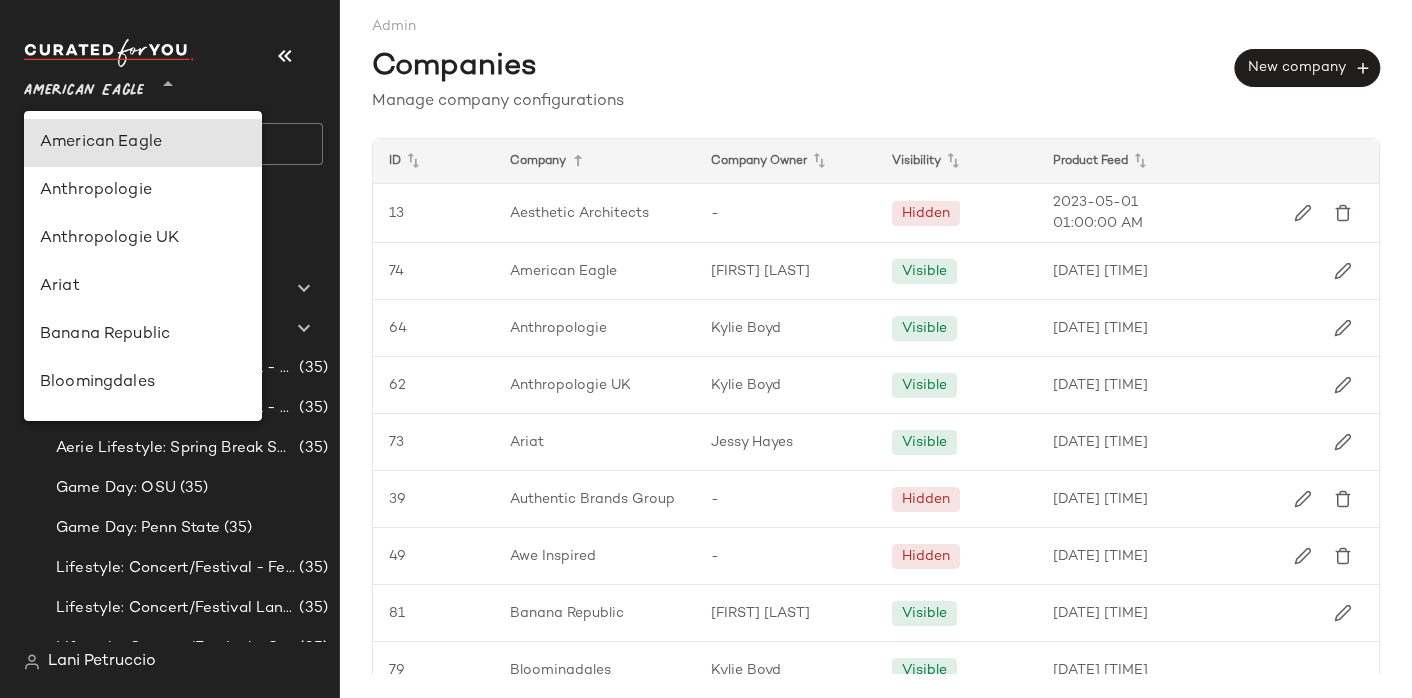 click on "American Eagle" at bounding box center (84, 86) 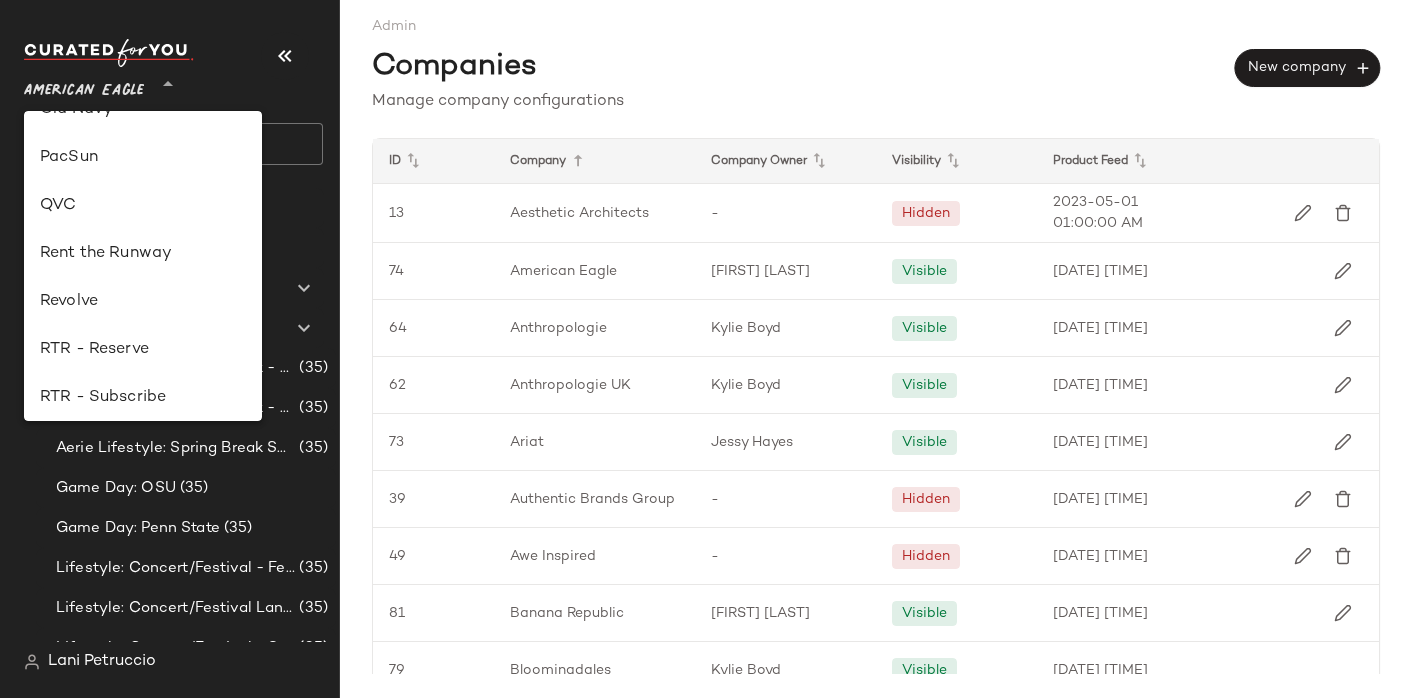 scroll, scrollTop: 852, scrollLeft: 0, axis: vertical 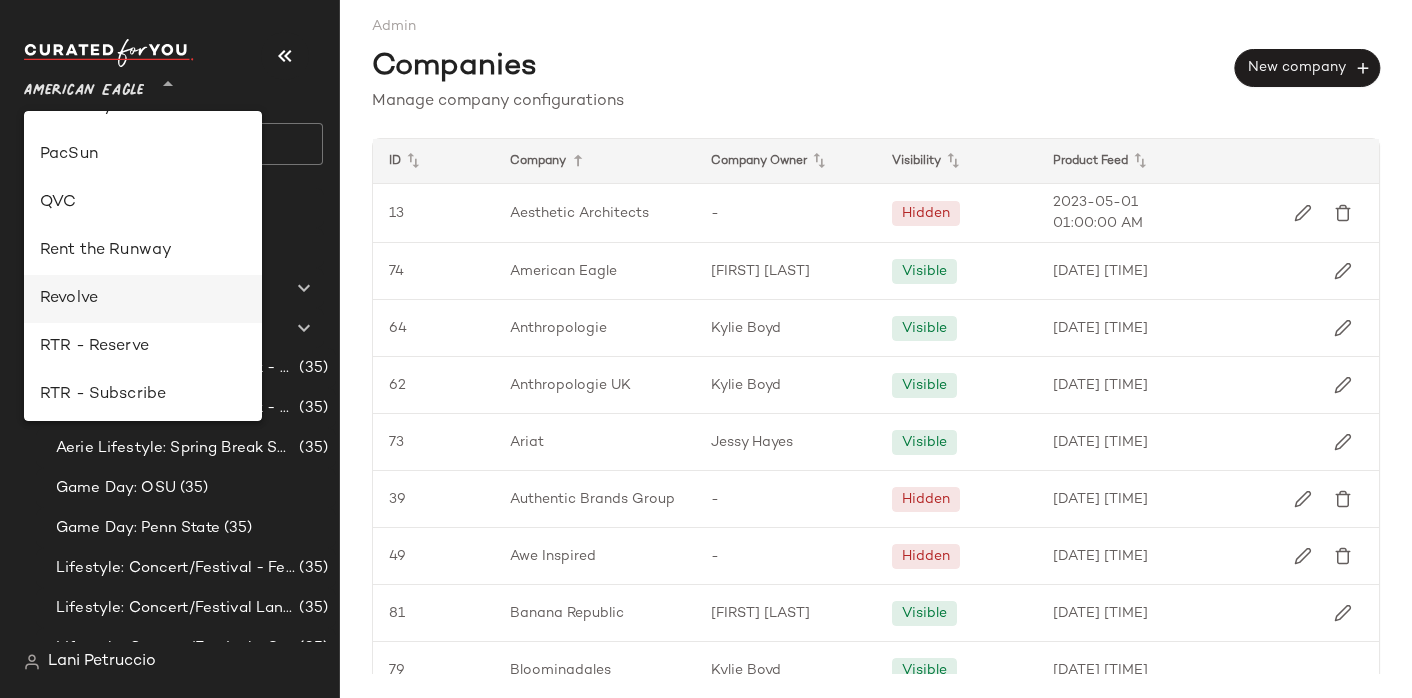 click on "Revolve" at bounding box center [143, 299] 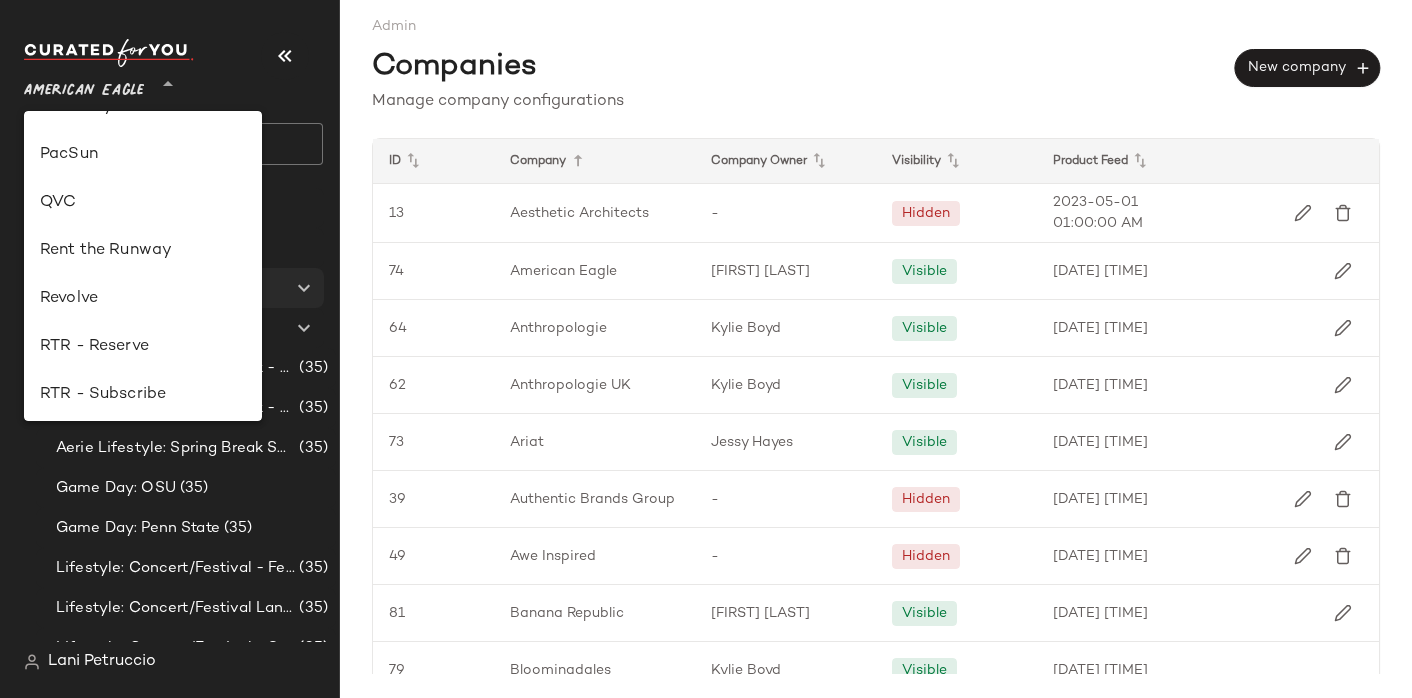 type on "**" 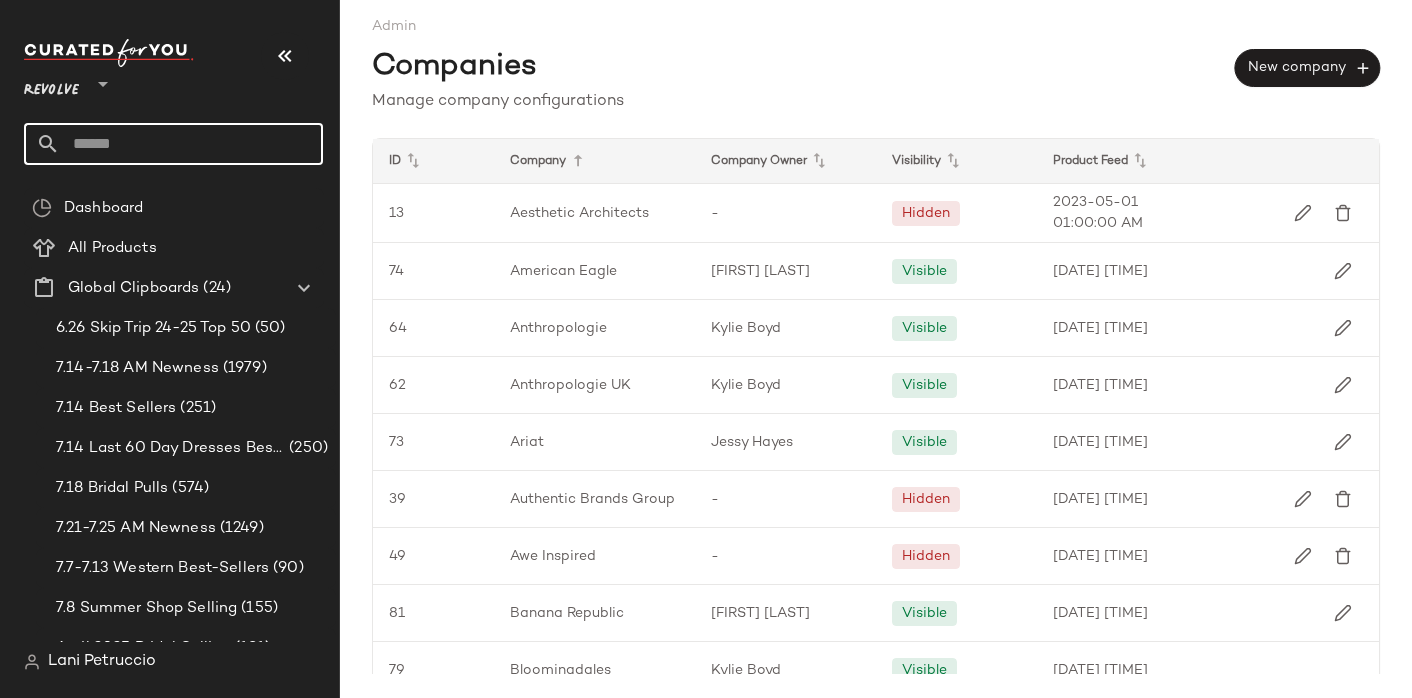 click 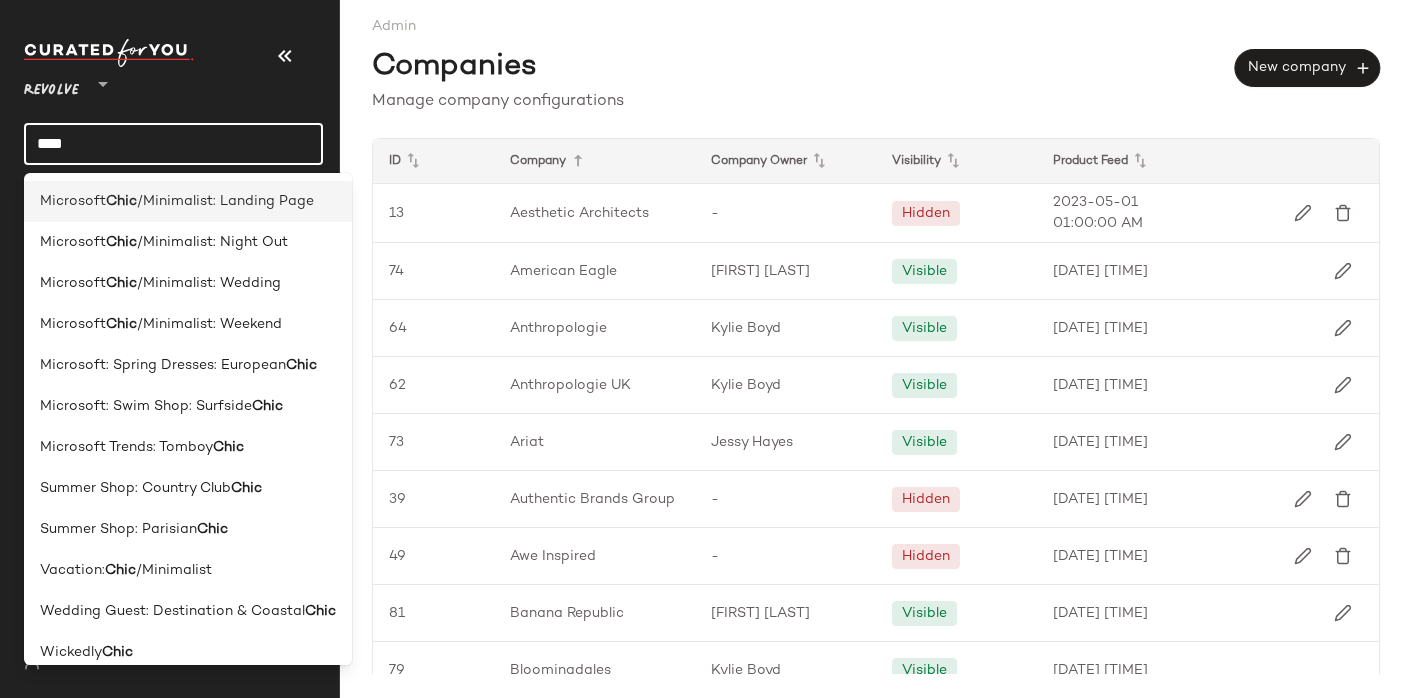 type on "****" 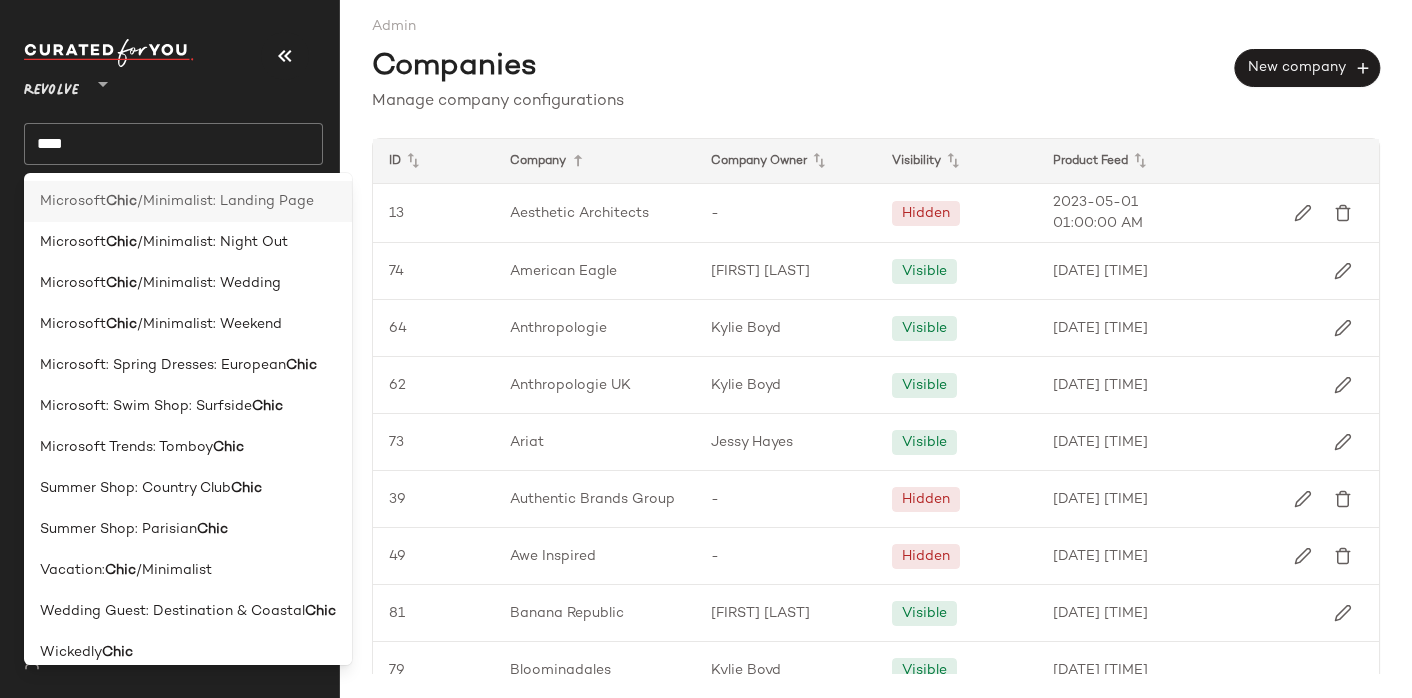 click on "Microsoft" at bounding box center [73, 201] 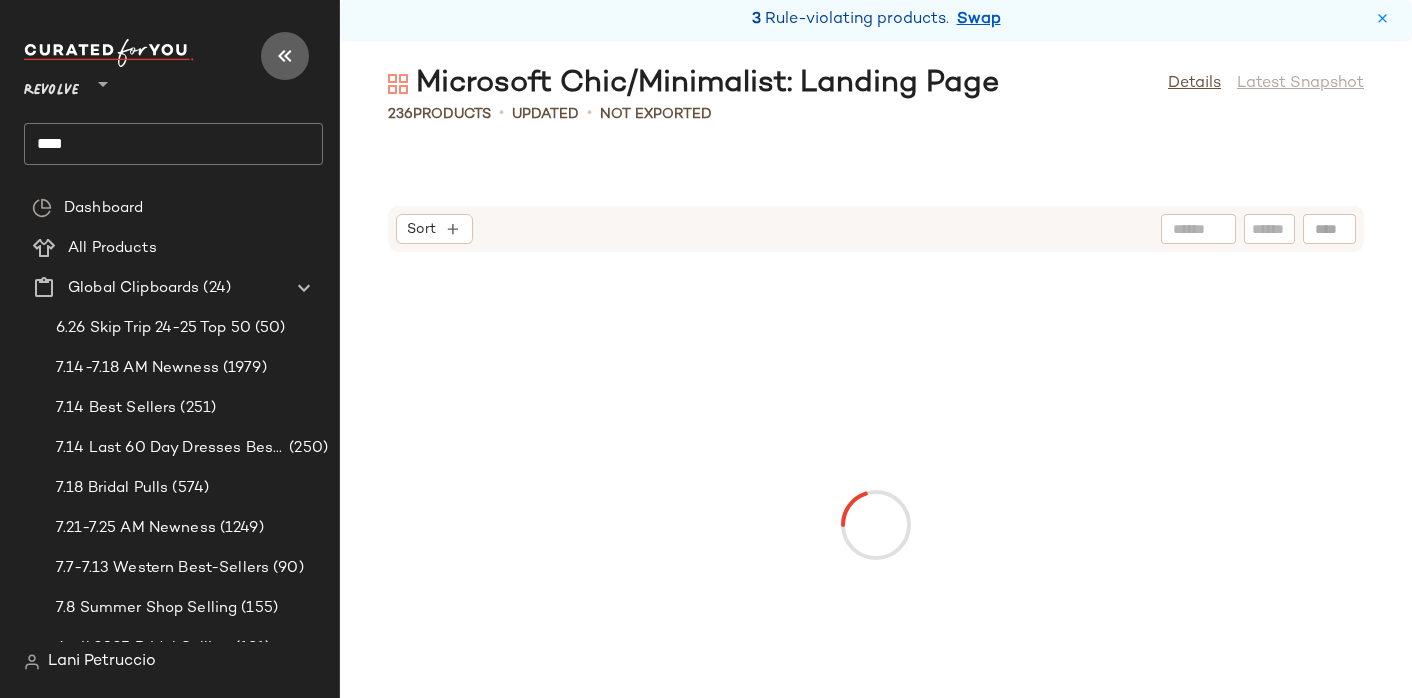 click at bounding box center [285, 56] 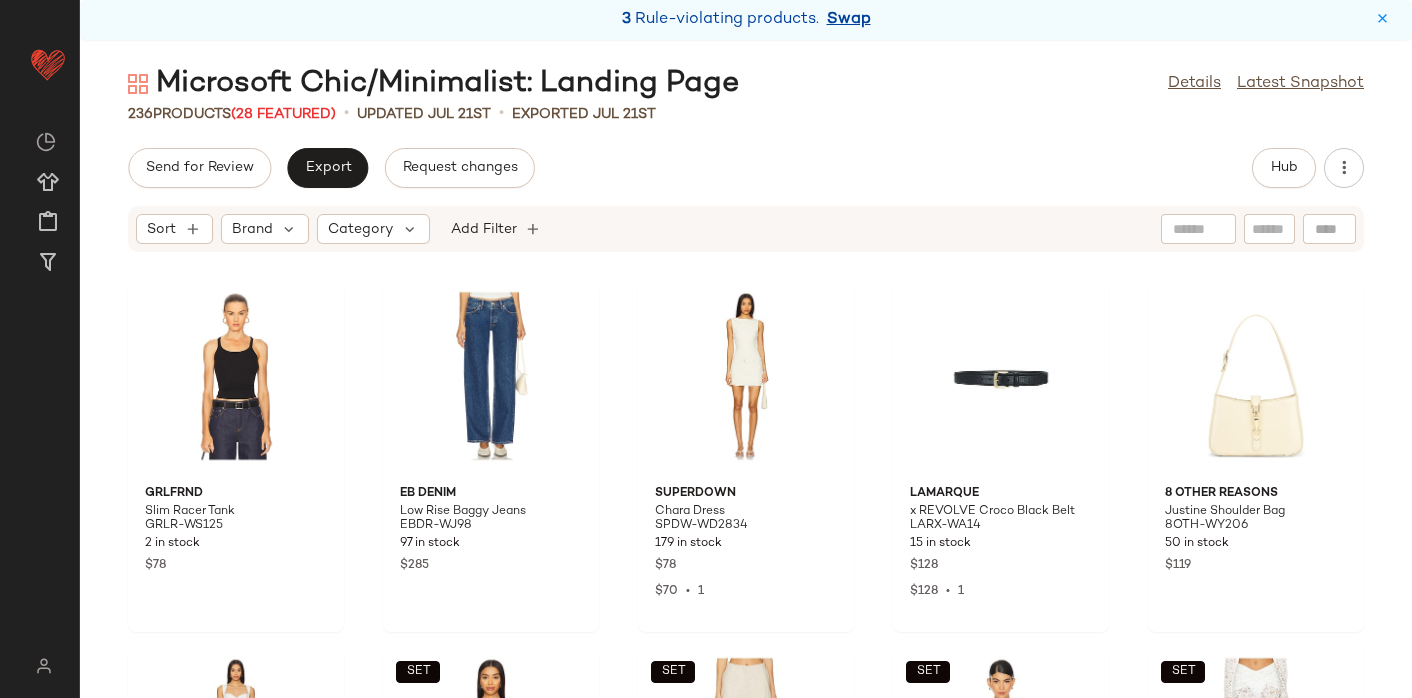 click on "Swap" at bounding box center (849, 20) 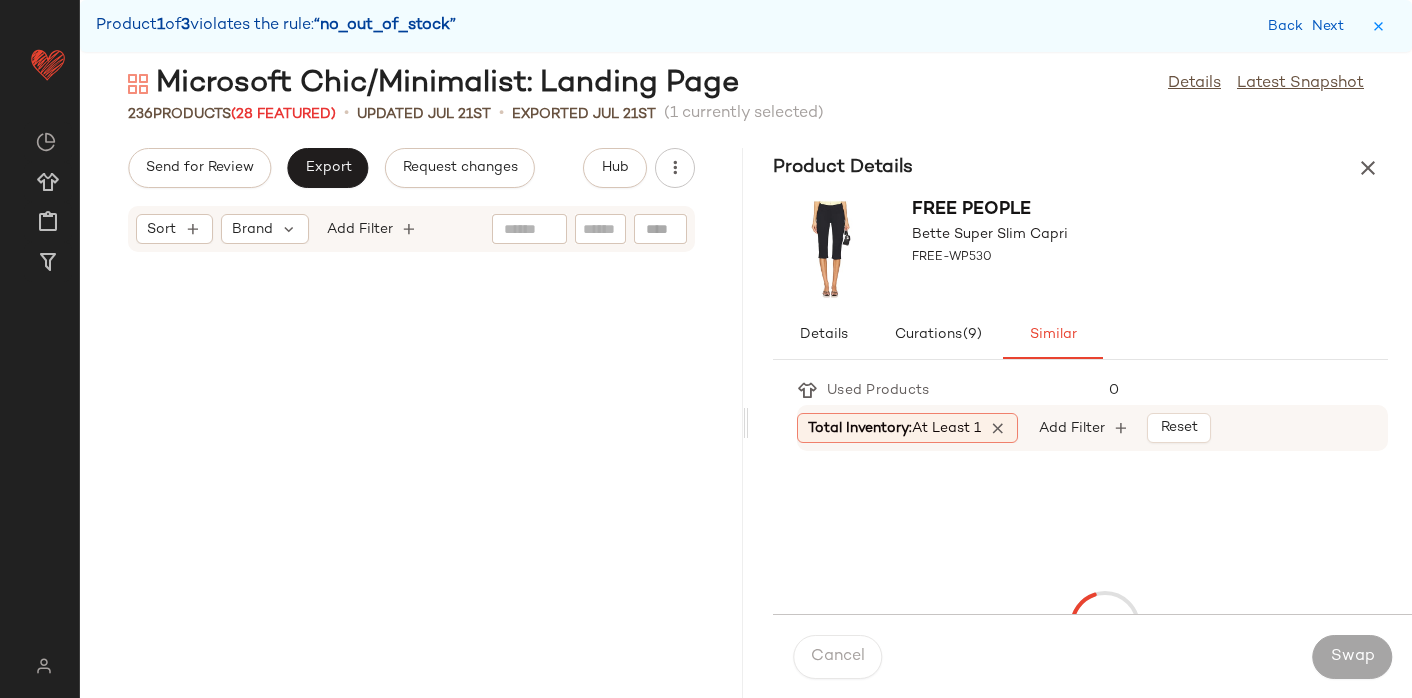 scroll, scrollTop: 10248, scrollLeft: 0, axis: vertical 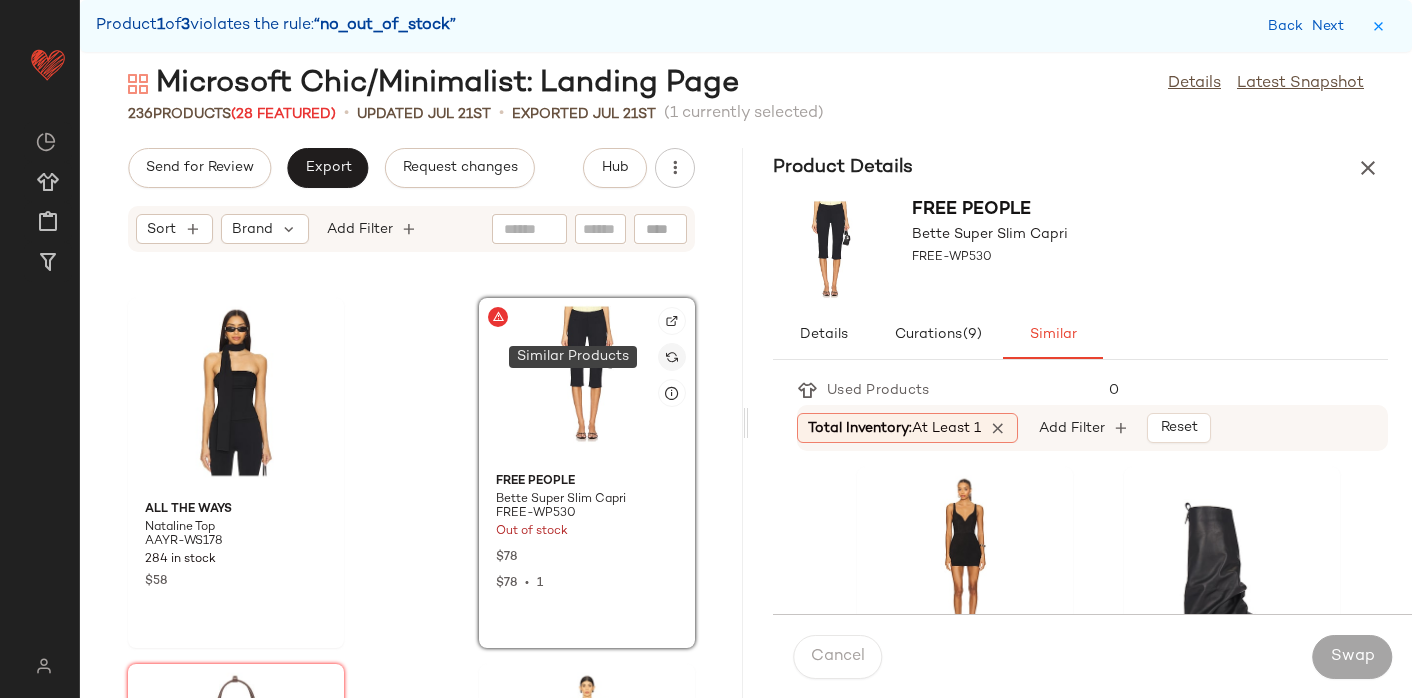 click 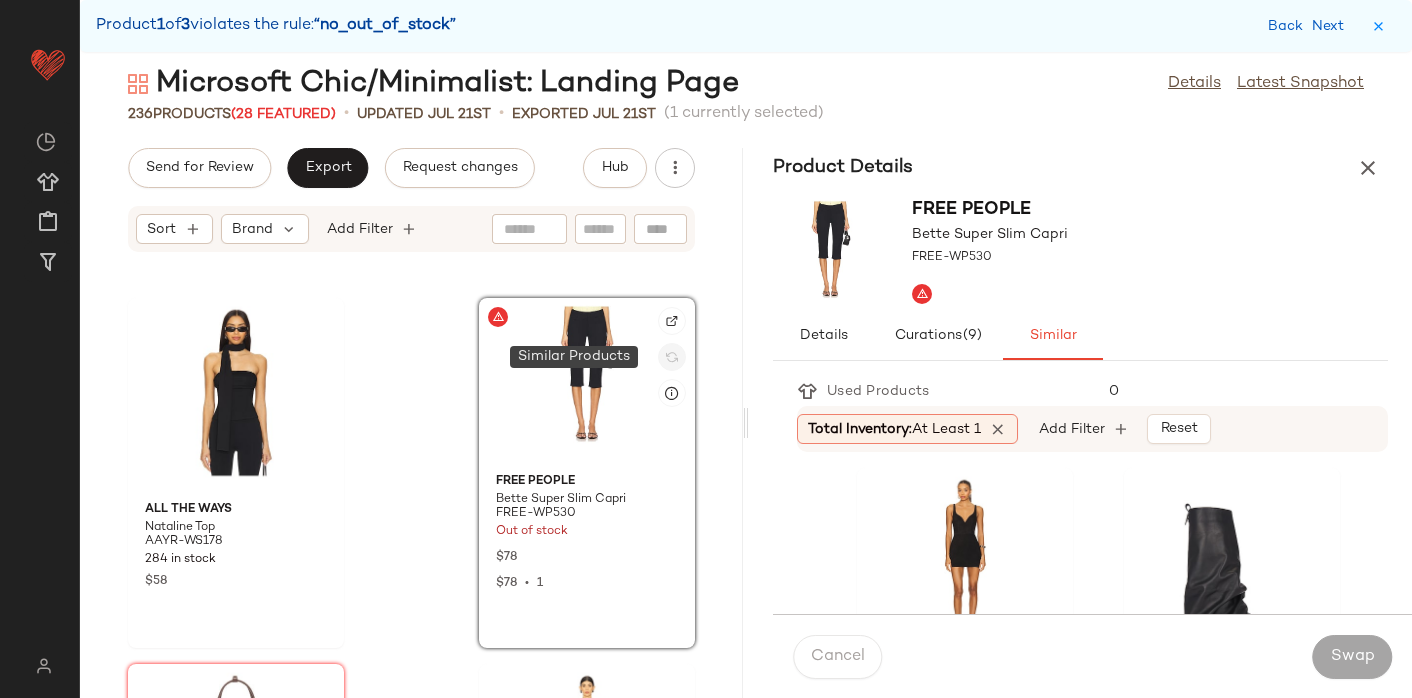 click 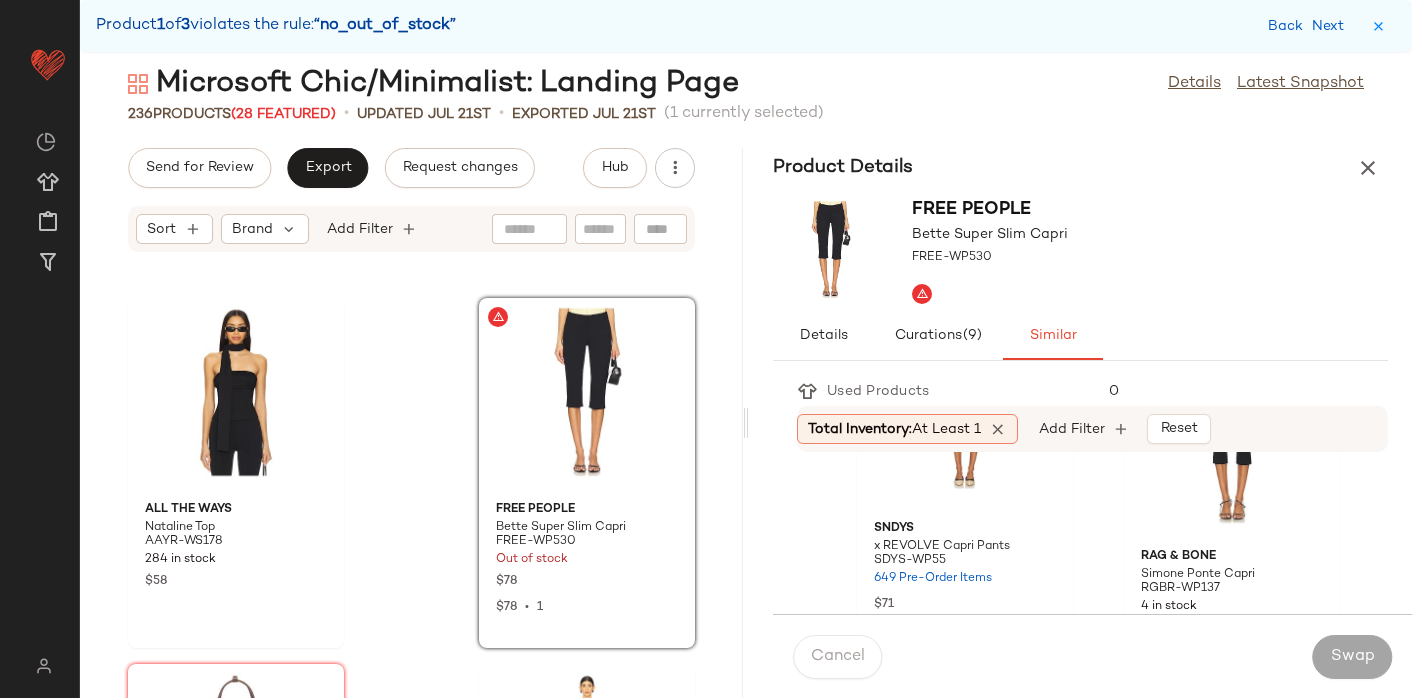 scroll, scrollTop: 491, scrollLeft: 0, axis: vertical 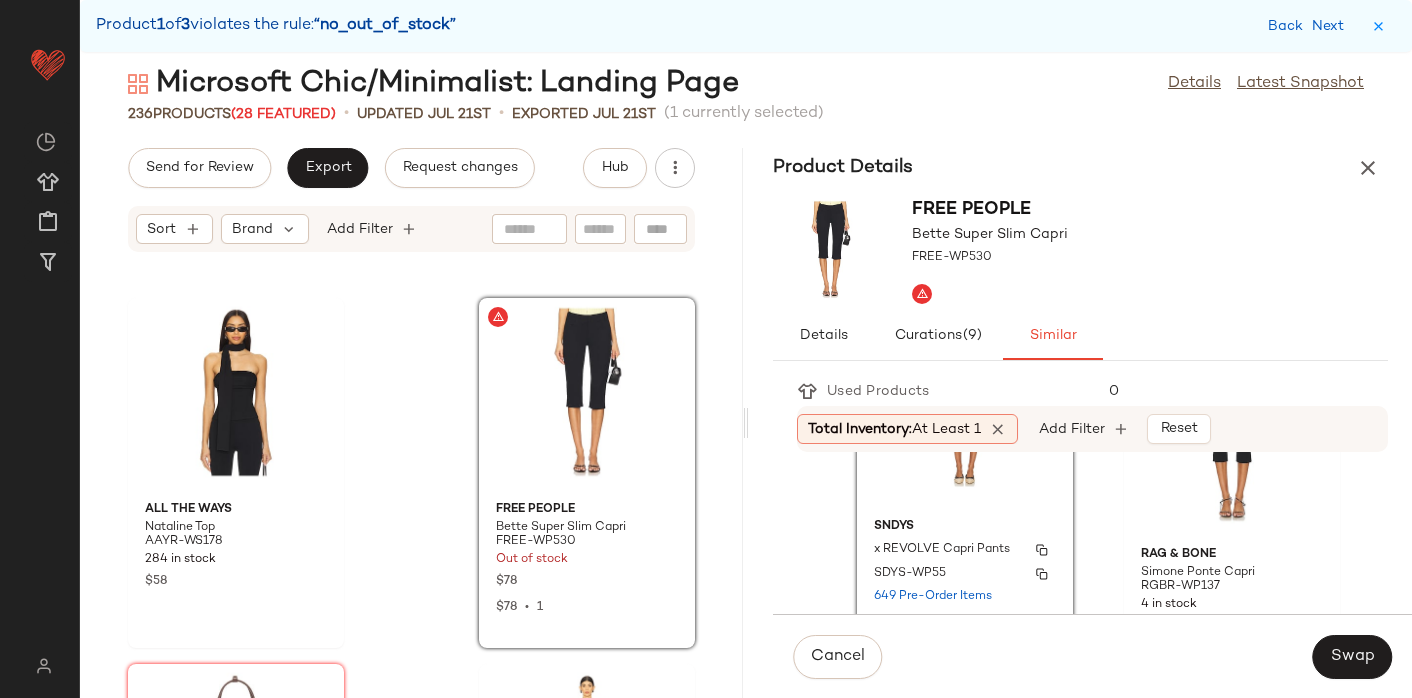 click on "SNDYS" at bounding box center [965, 527] 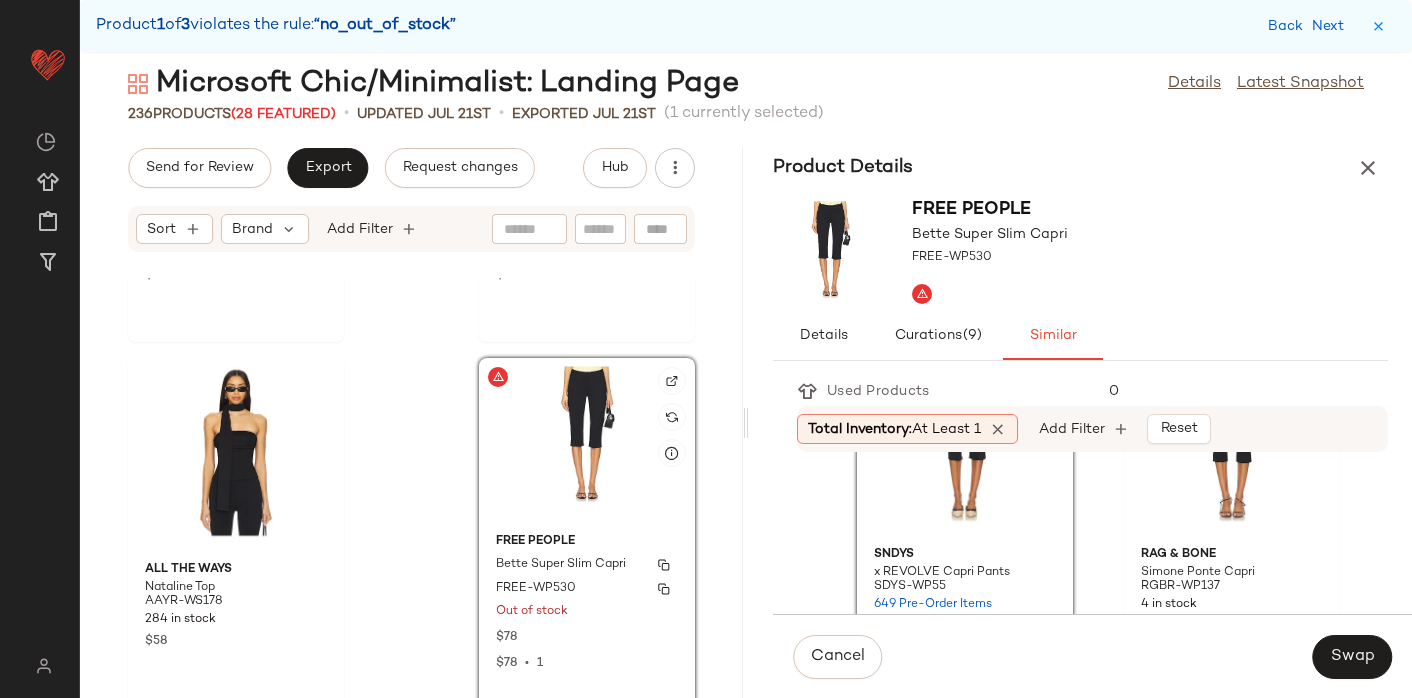 scroll, scrollTop: 10265, scrollLeft: 0, axis: vertical 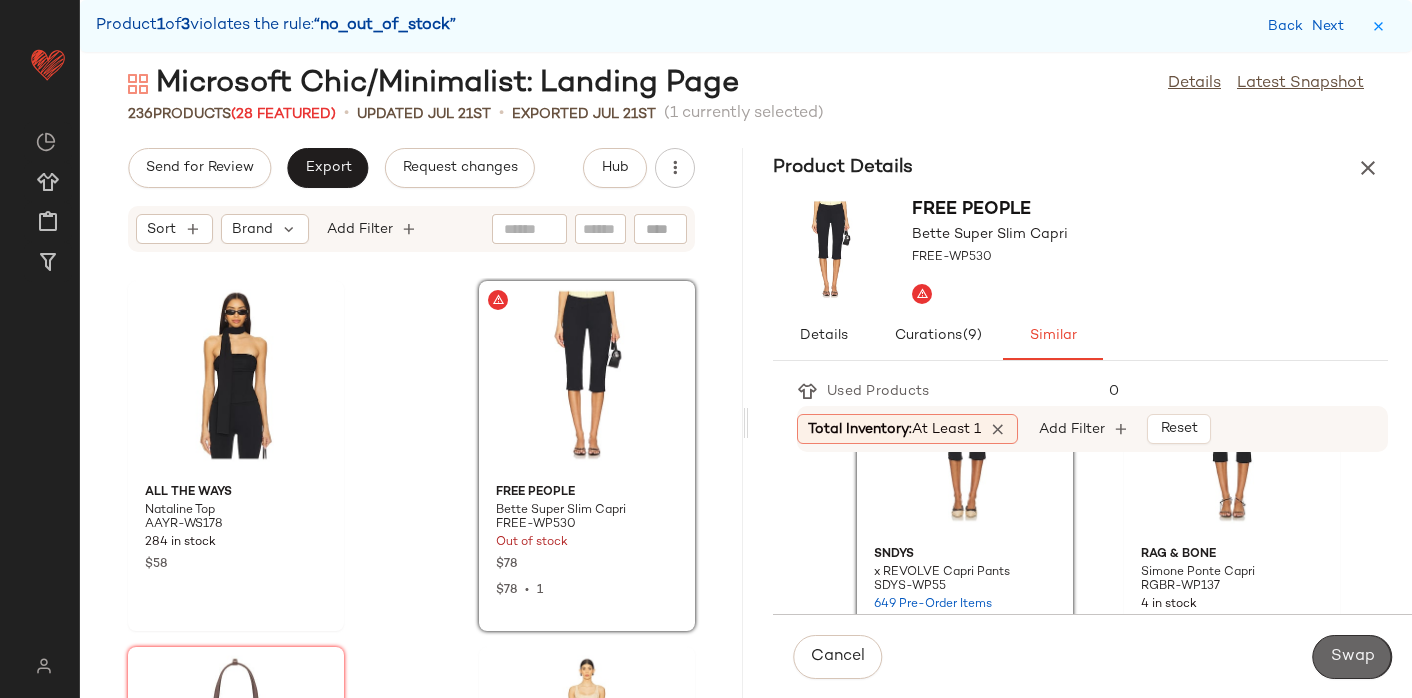 click on "Swap" 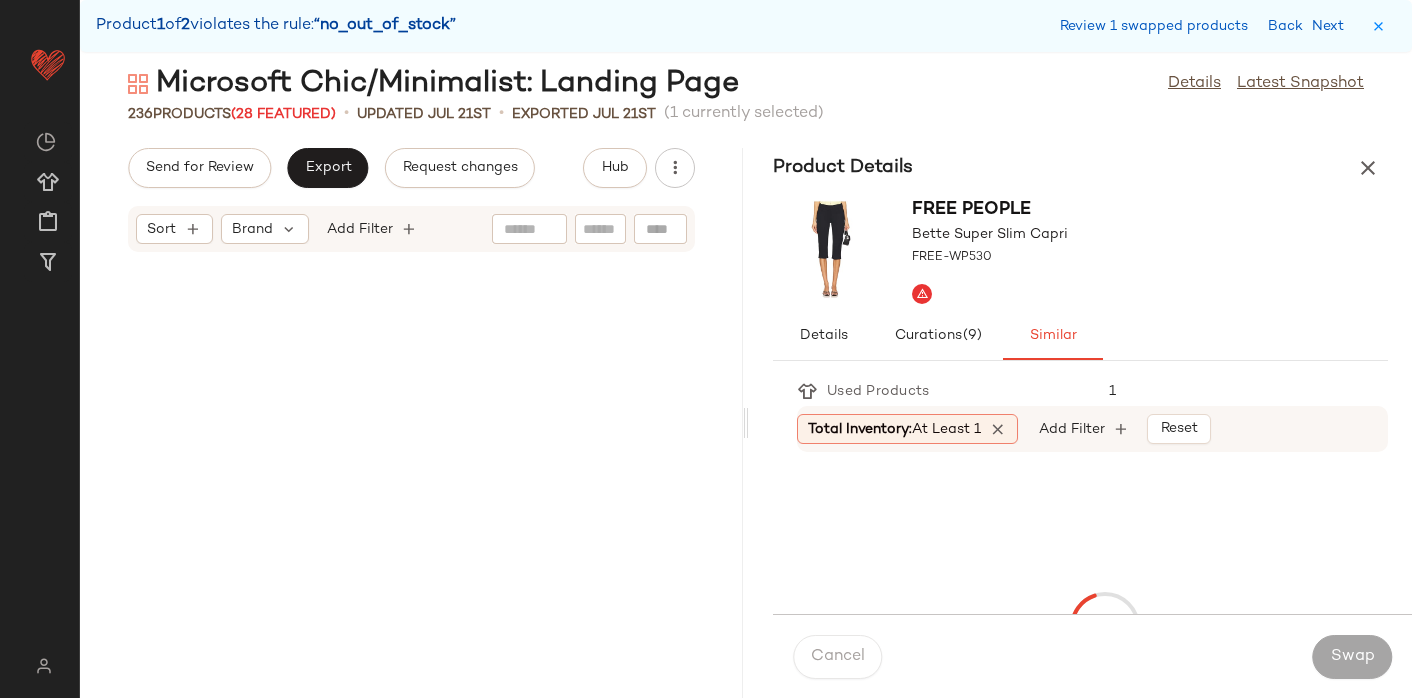 scroll, scrollTop: 22326, scrollLeft: 0, axis: vertical 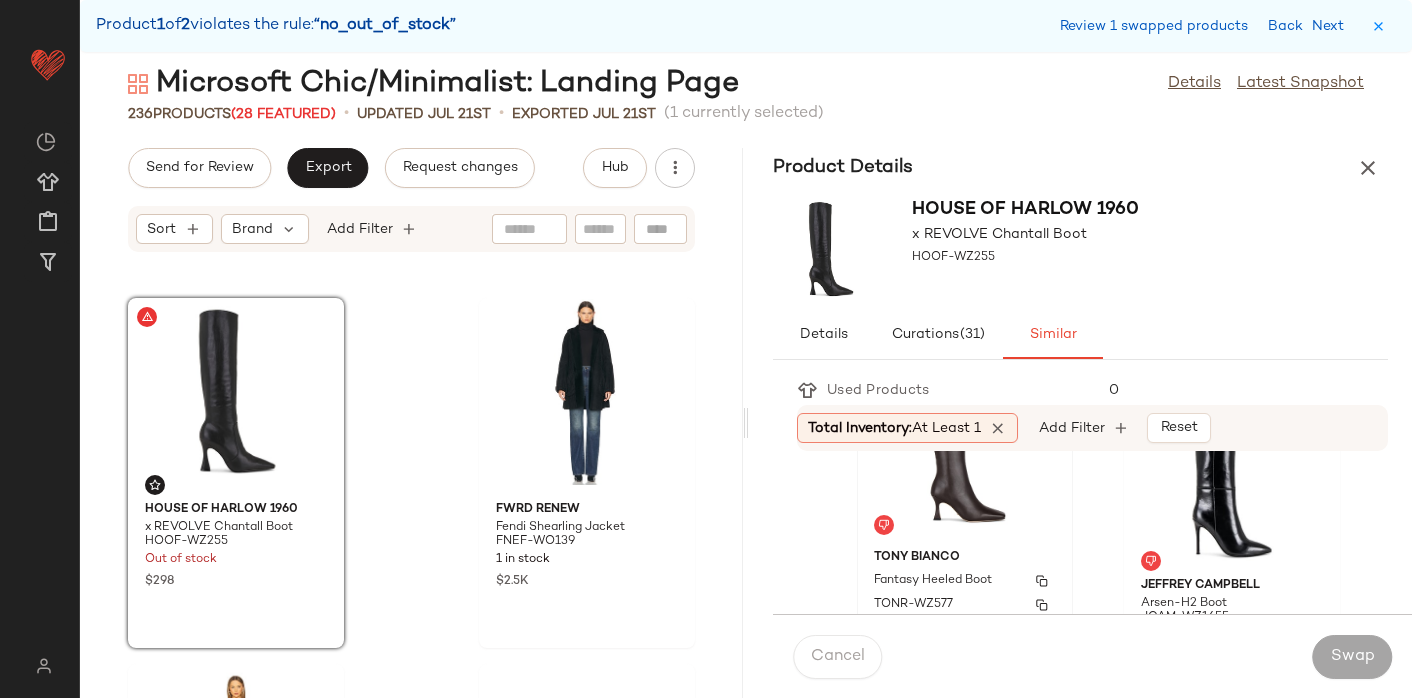 click 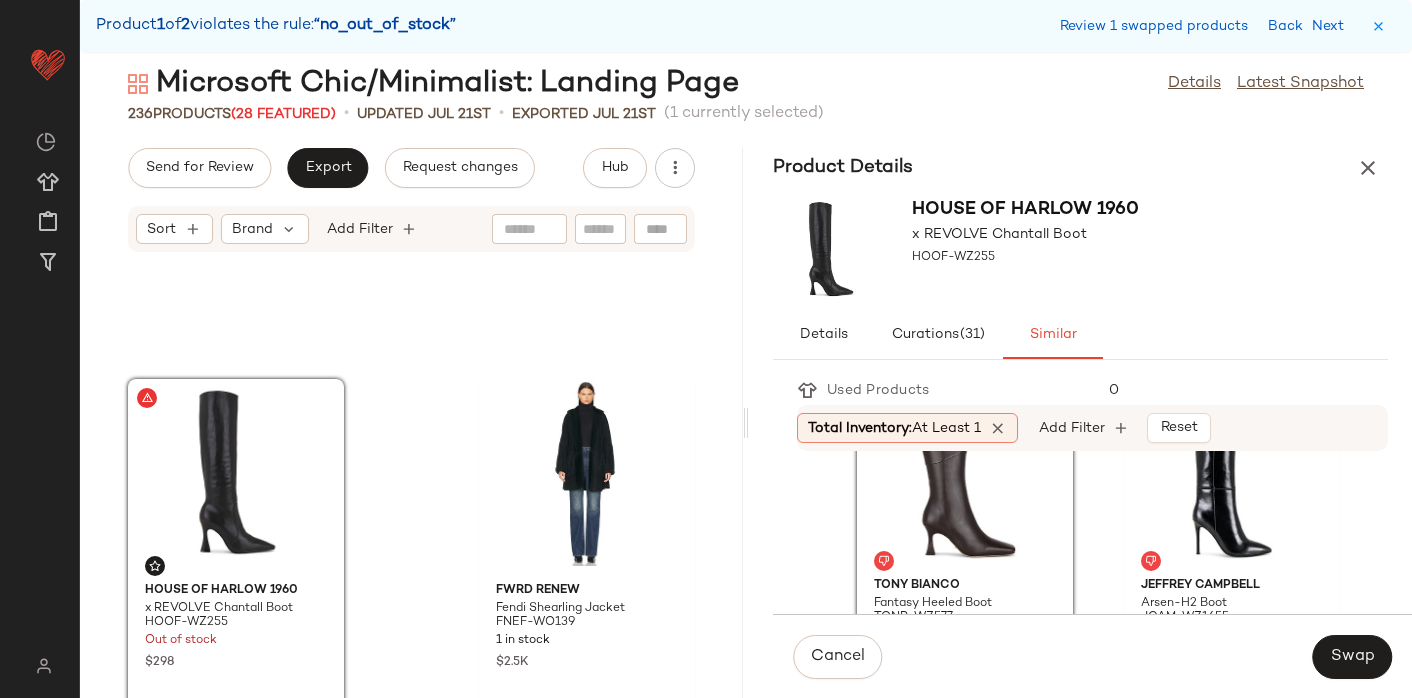 scroll, scrollTop: 22197, scrollLeft: 0, axis: vertical 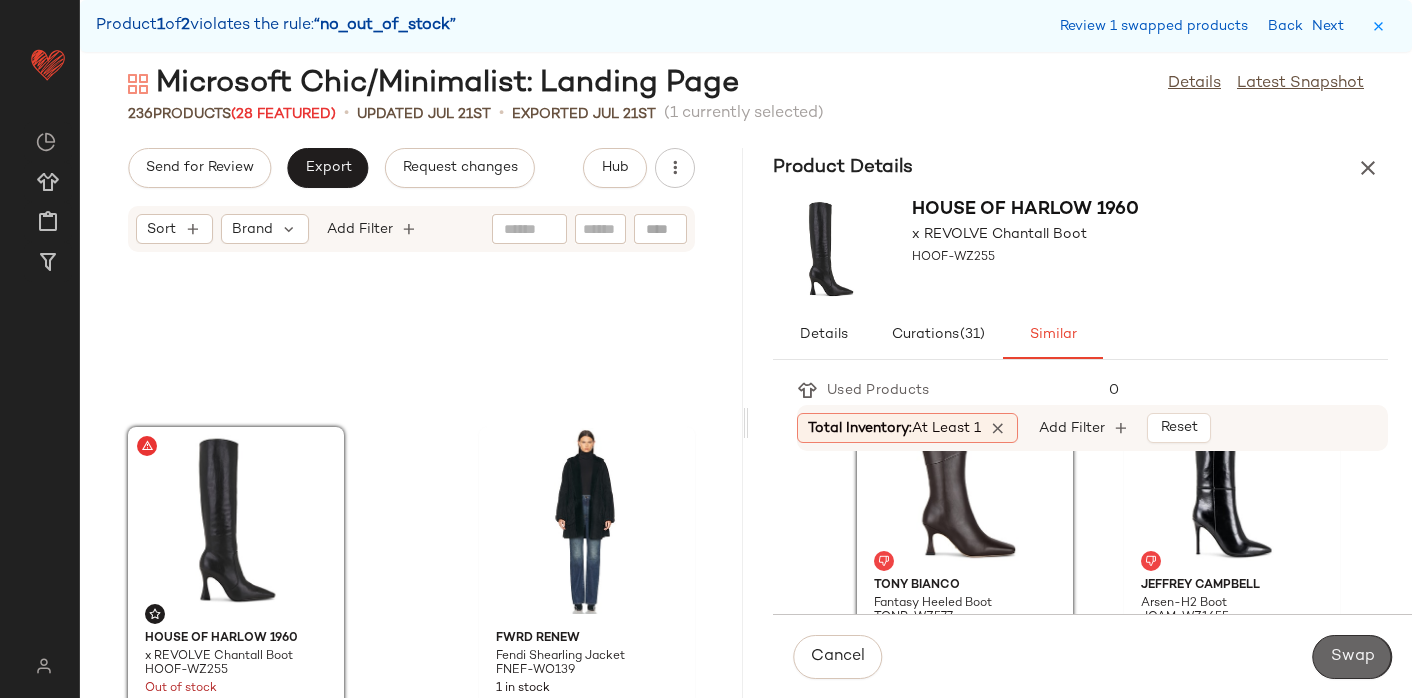 click on "Swap" 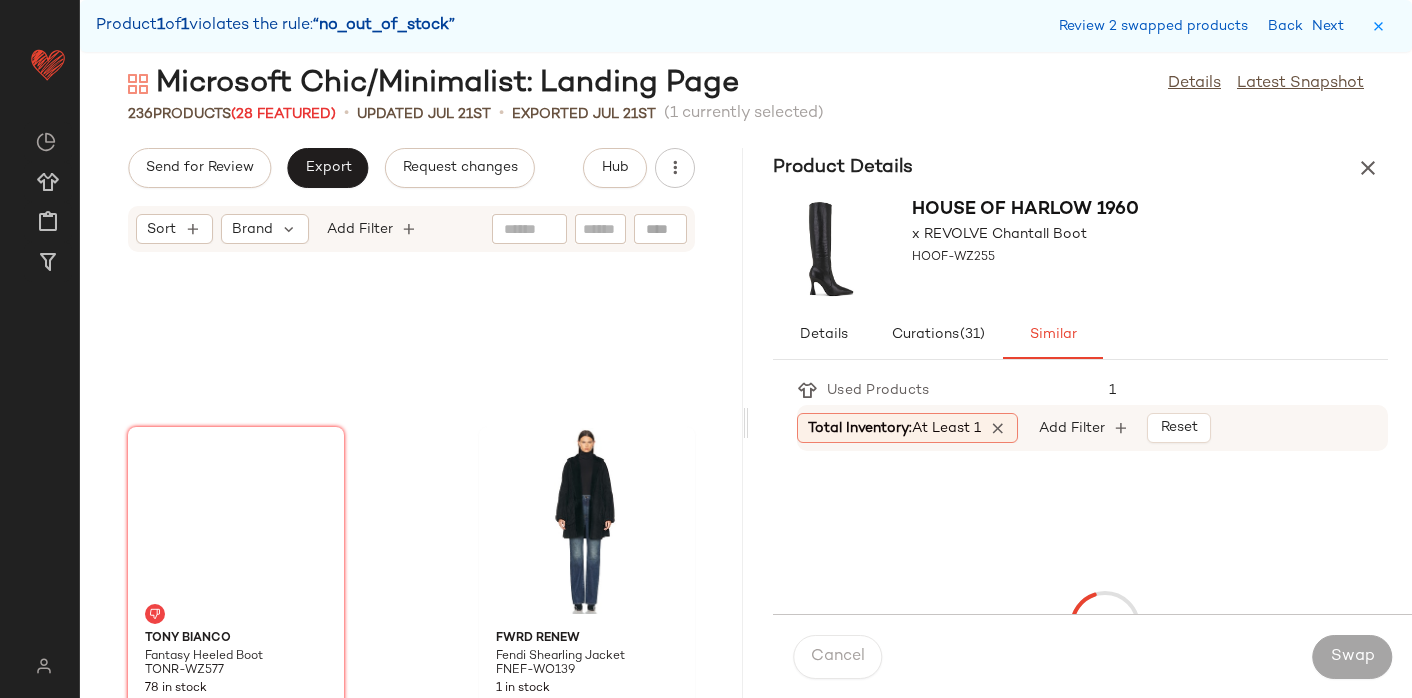 scroll, scrollTop: 36966, scrollLeft: 0, axis: vertical 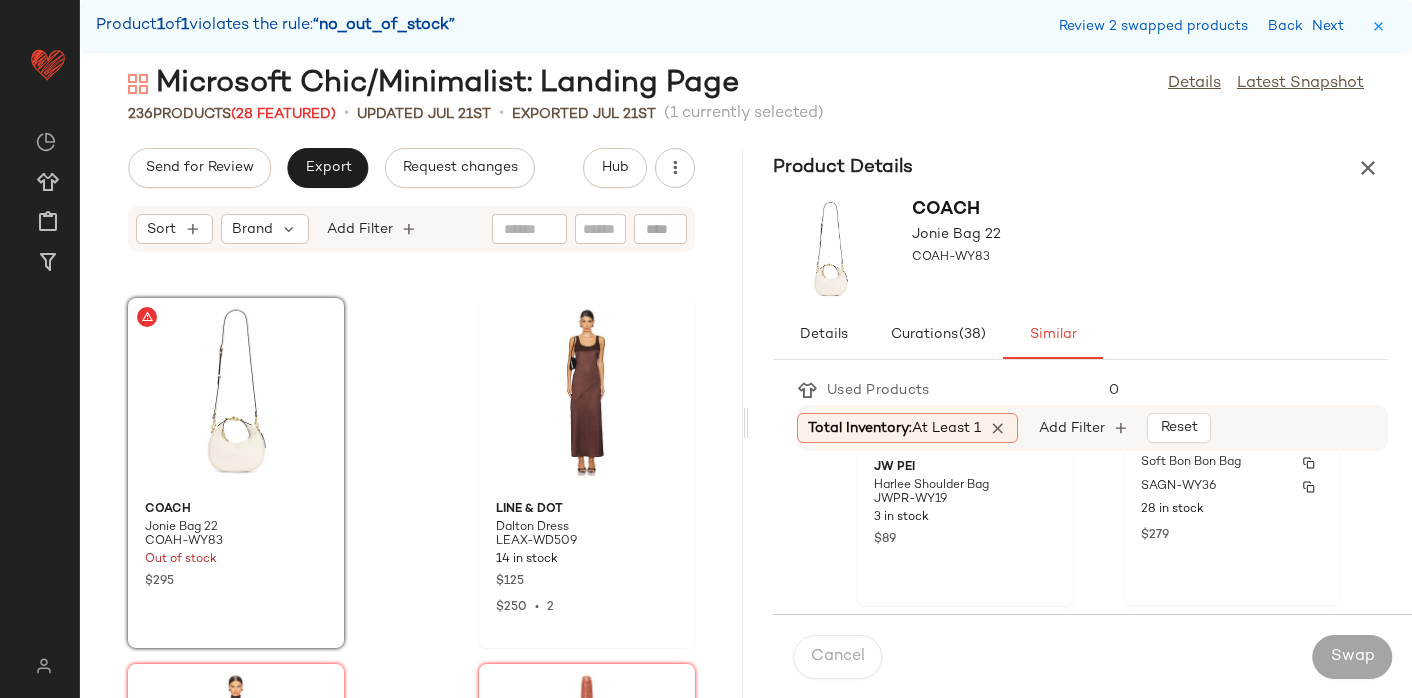 click on "$279" at bounding box center (1232, 534) 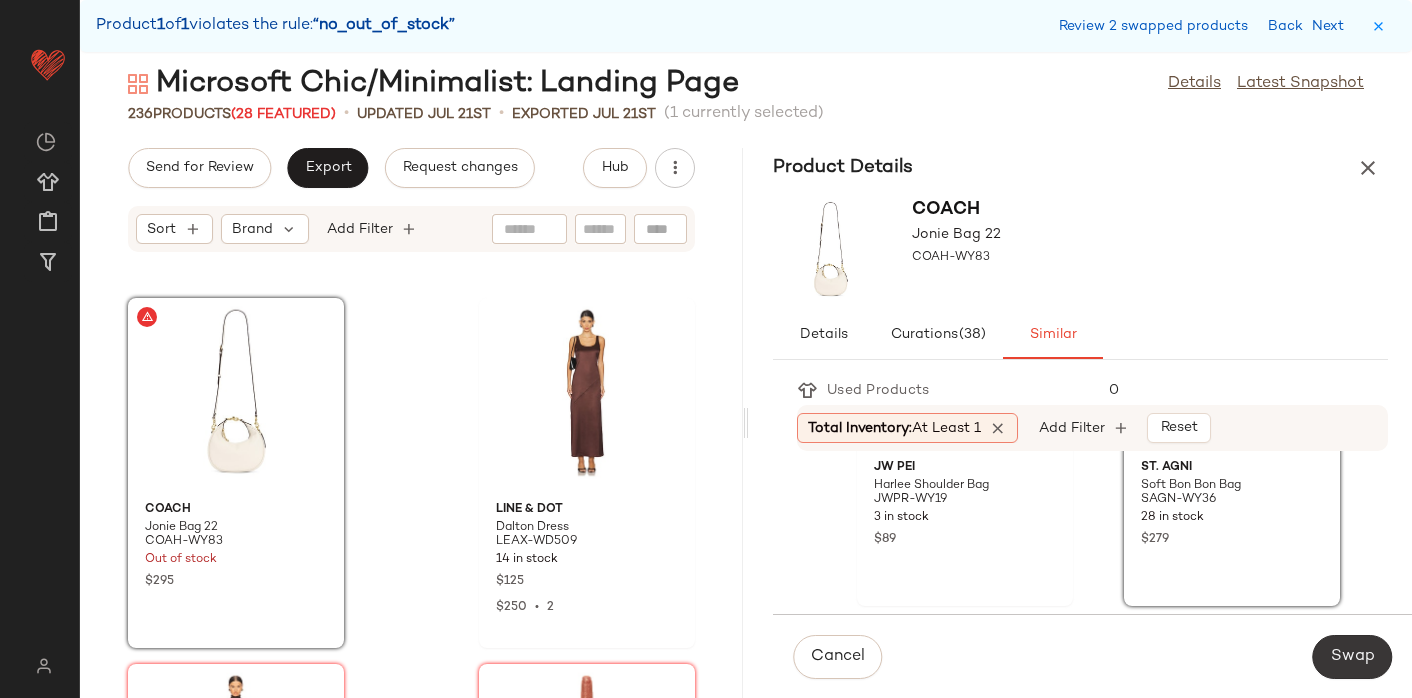 click on "Swap" at bounding box center [1352, 657] 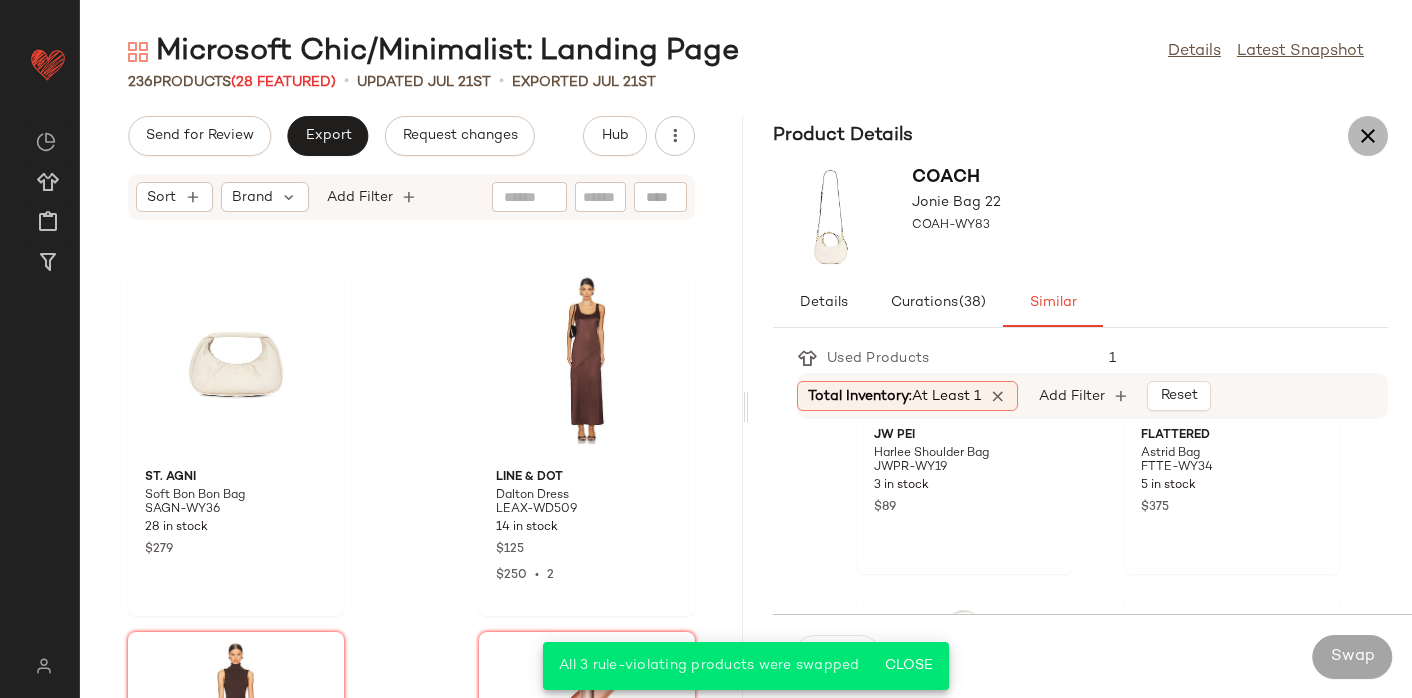 click at bounding box center (1368, 136) 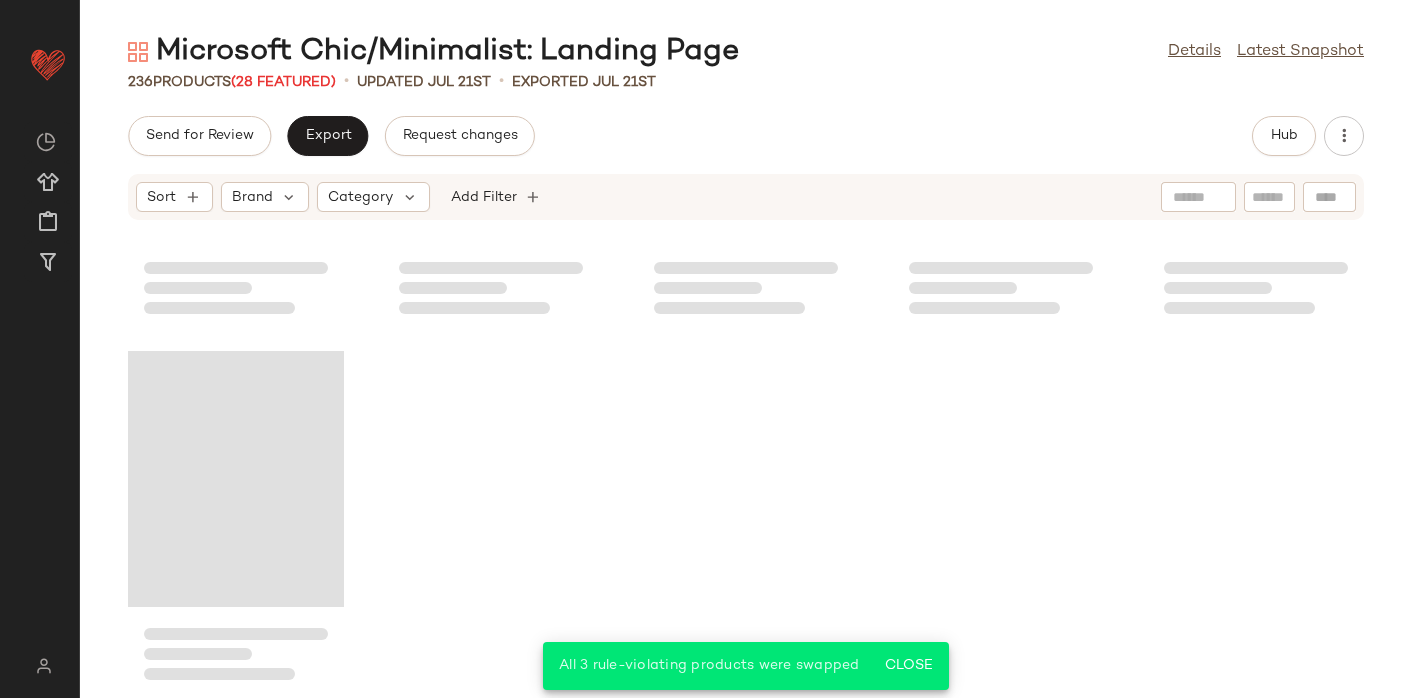 scroll, scrollTop: 17120, scrollLeft: 0, axis: vertical 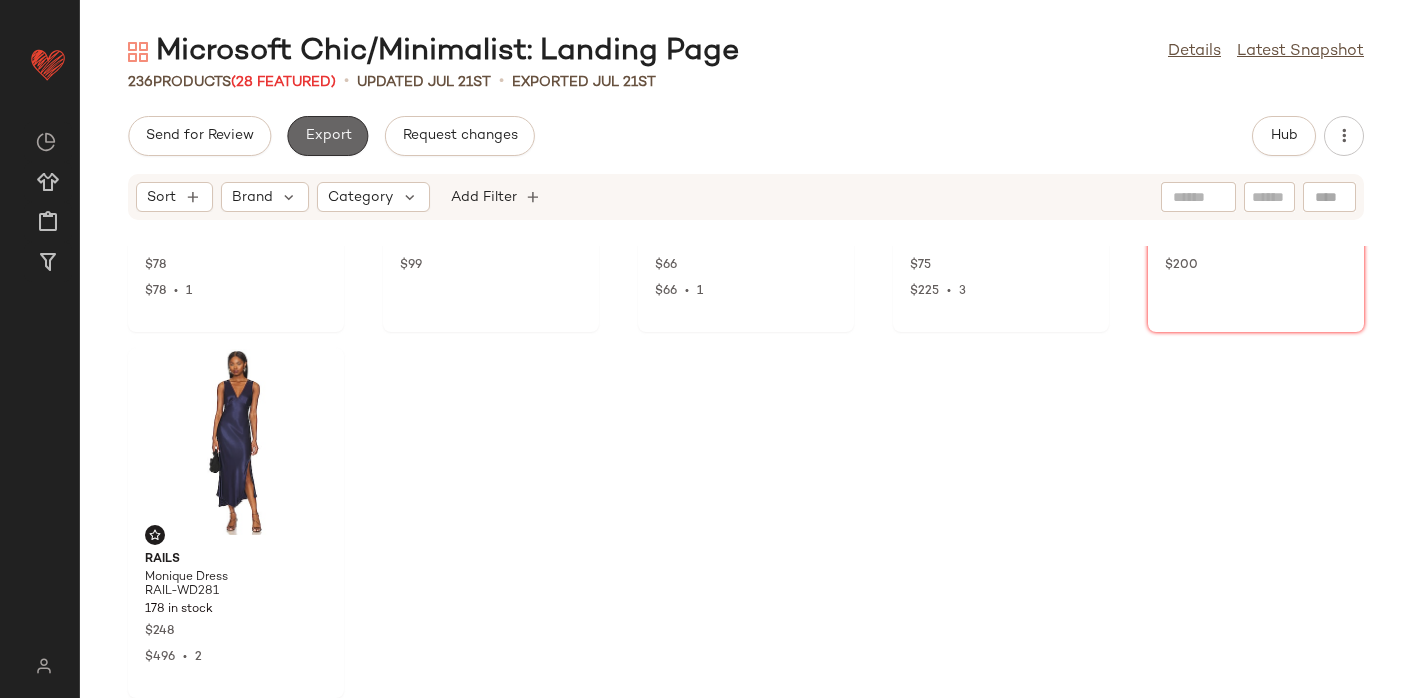 click on "Export" 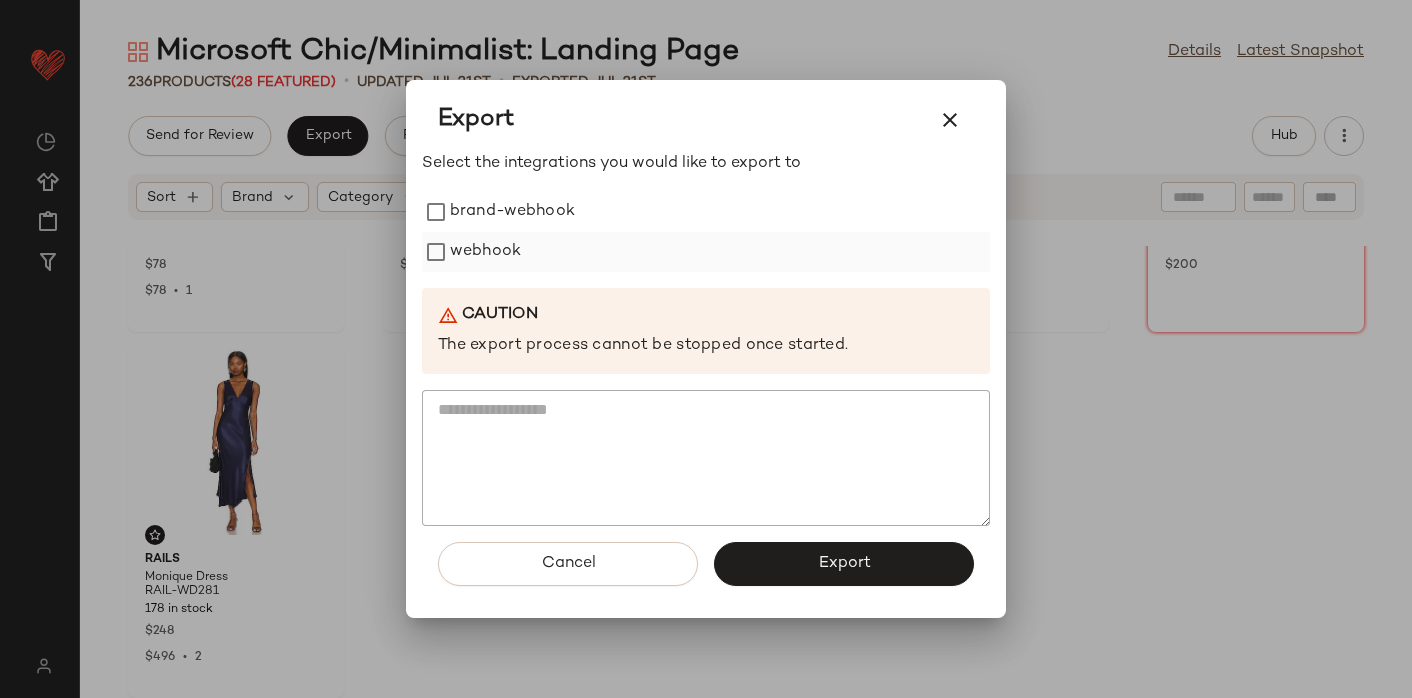 click on "webhook" at bounding box center [485, 252] 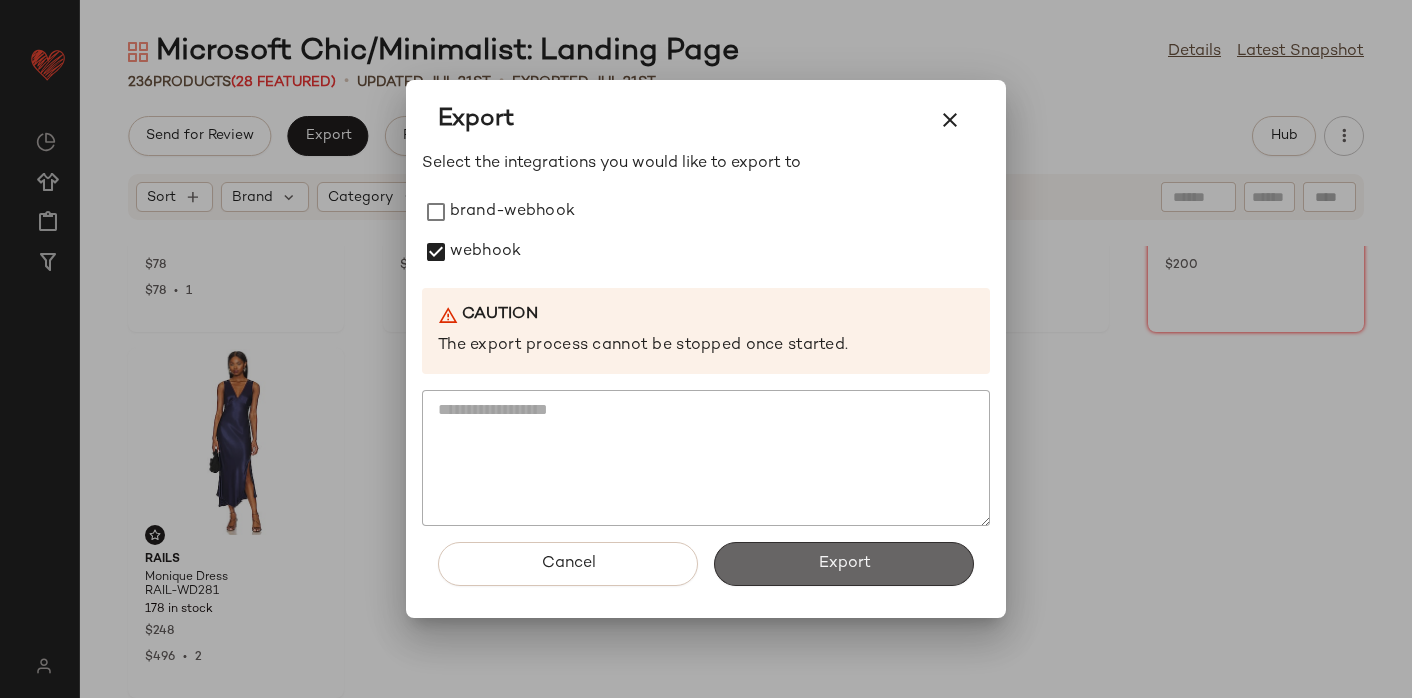 click on "Export" at bounding box center (844, 564) 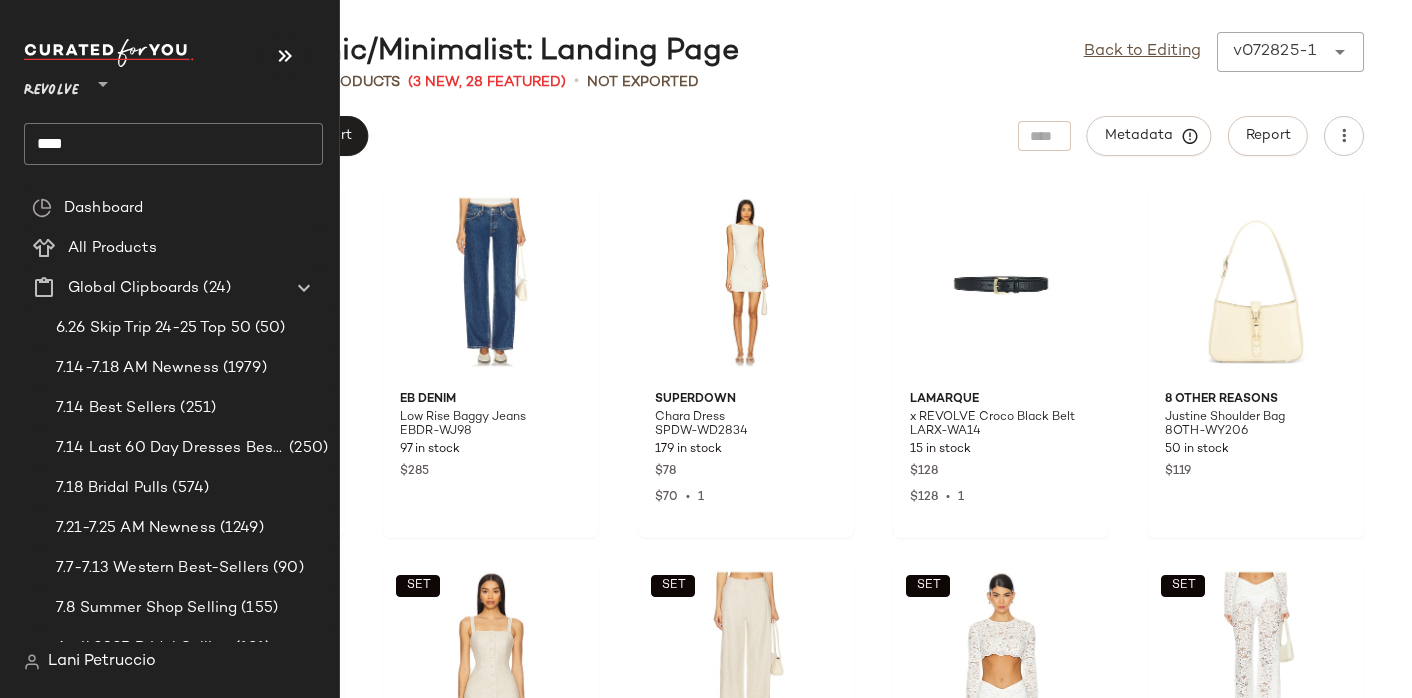 click on "Revolve" at bounding box center [51, 86] 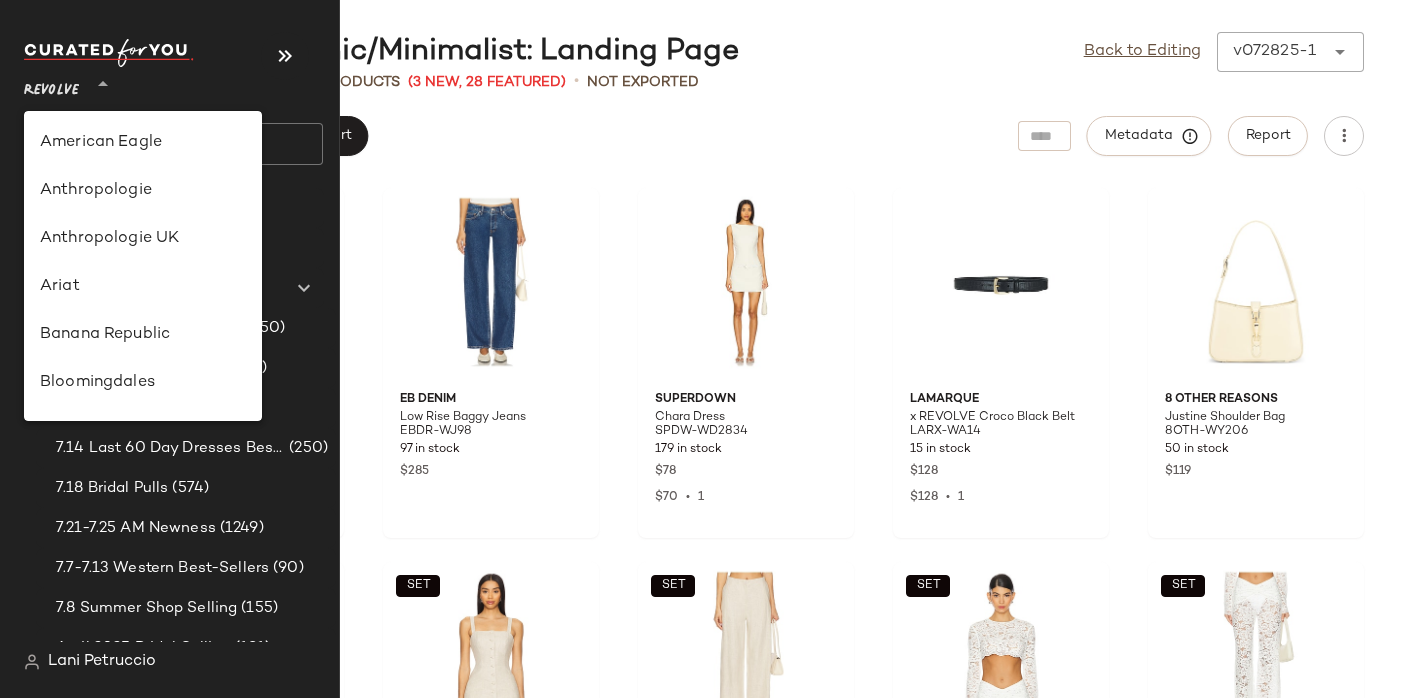 scroll, scrollTop: 1008, scrollLeft: 0, axis: vertical 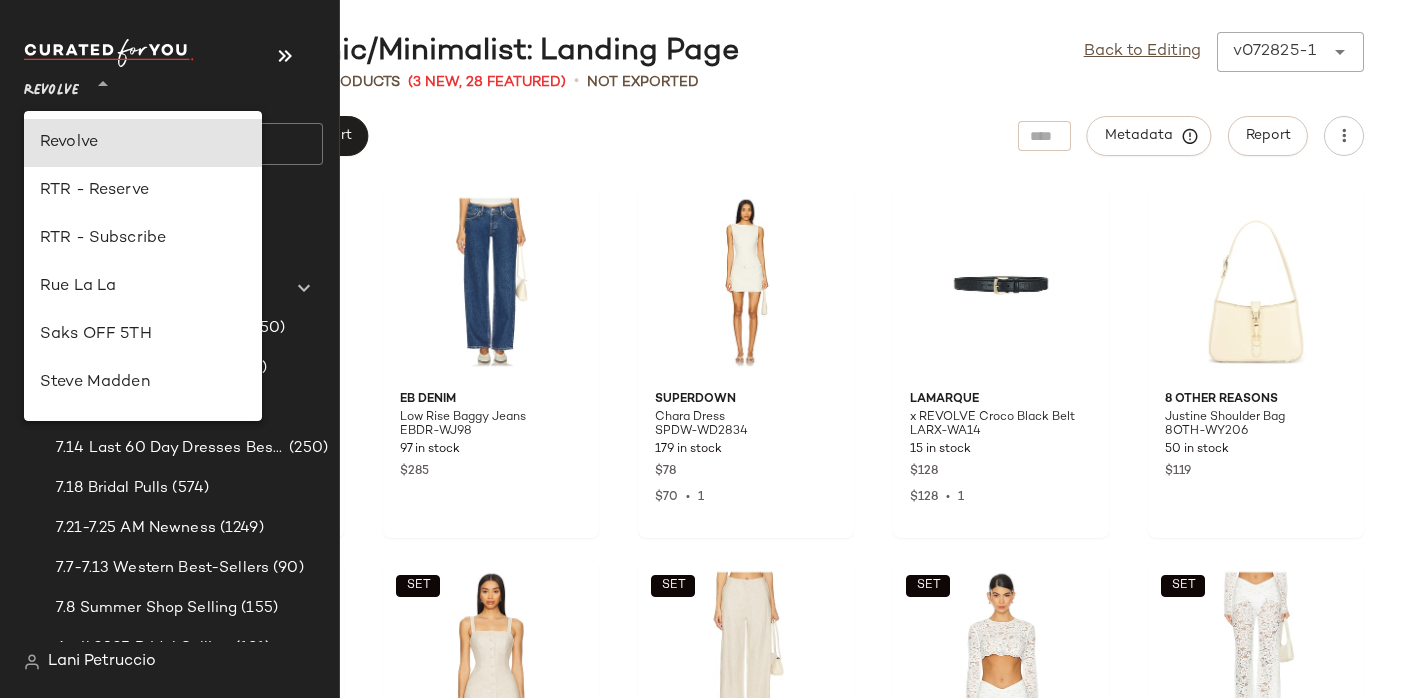 click on "Revolve ** ****" at bounding box center [181, 110] 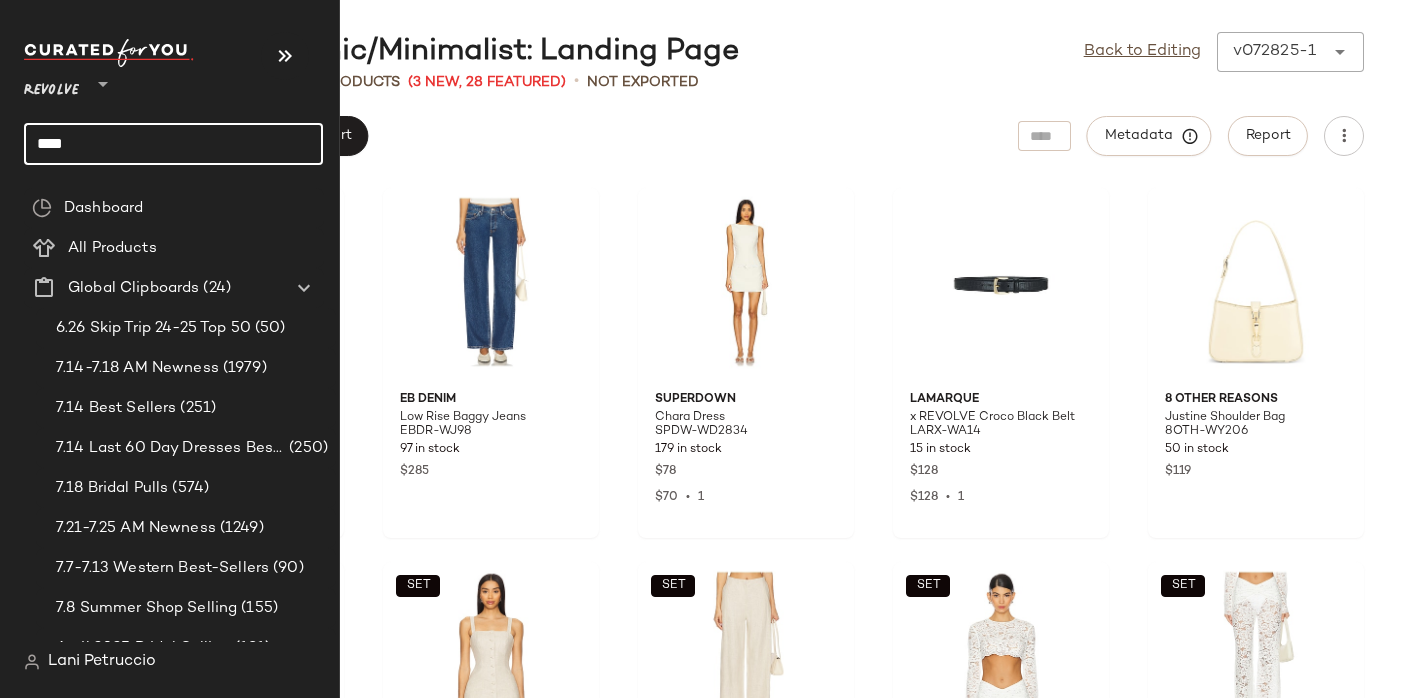 click on "****" 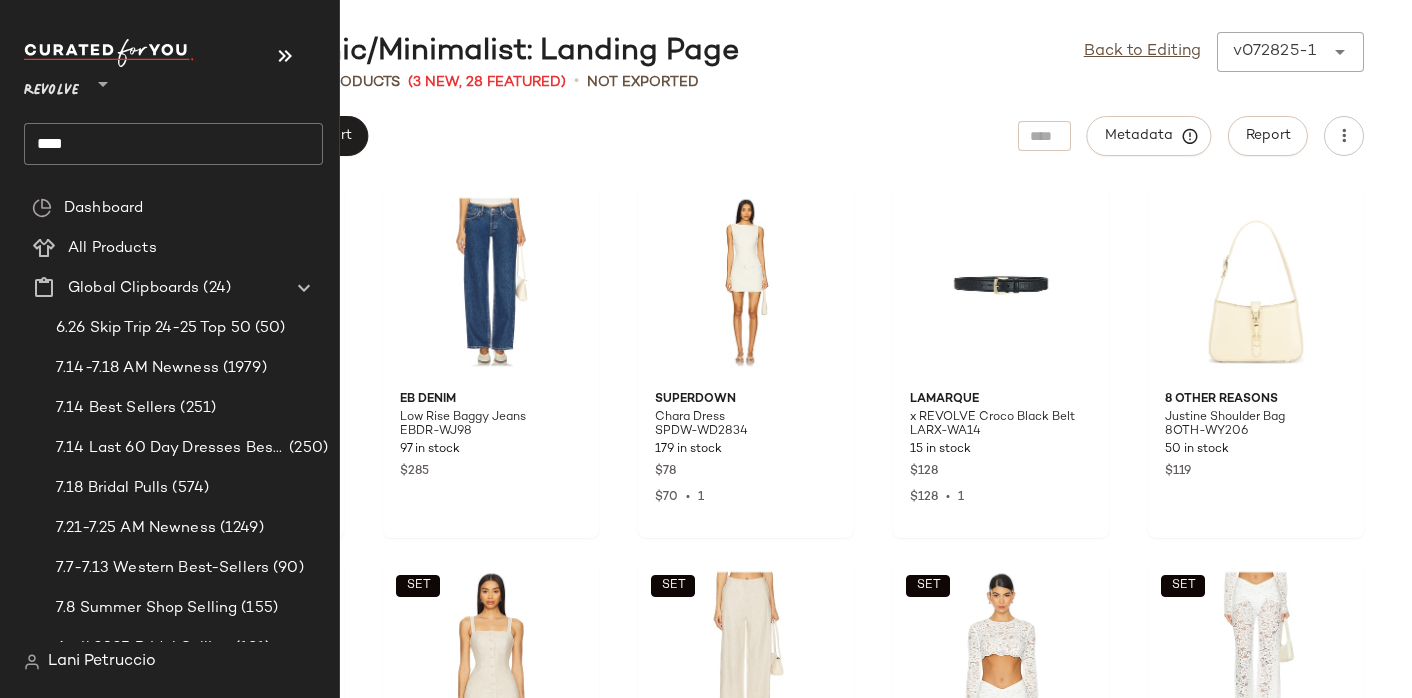 click on "****" 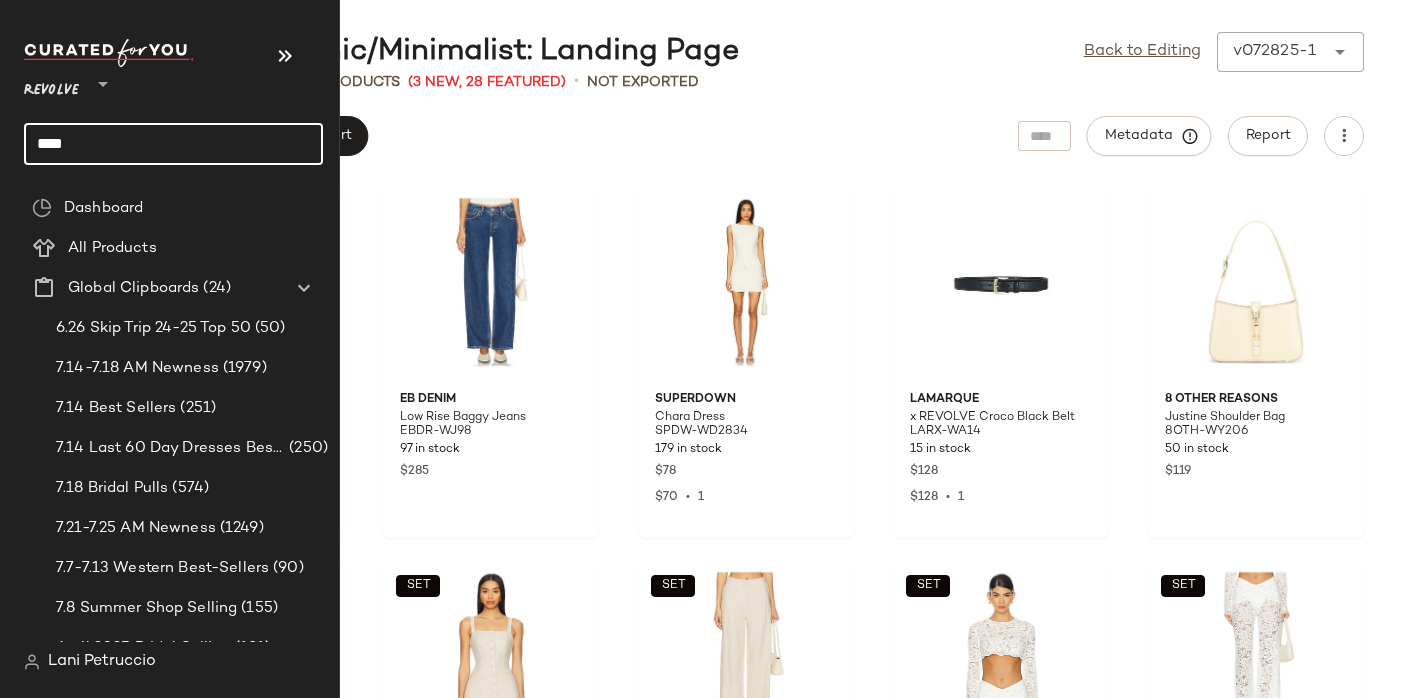 click on "****" 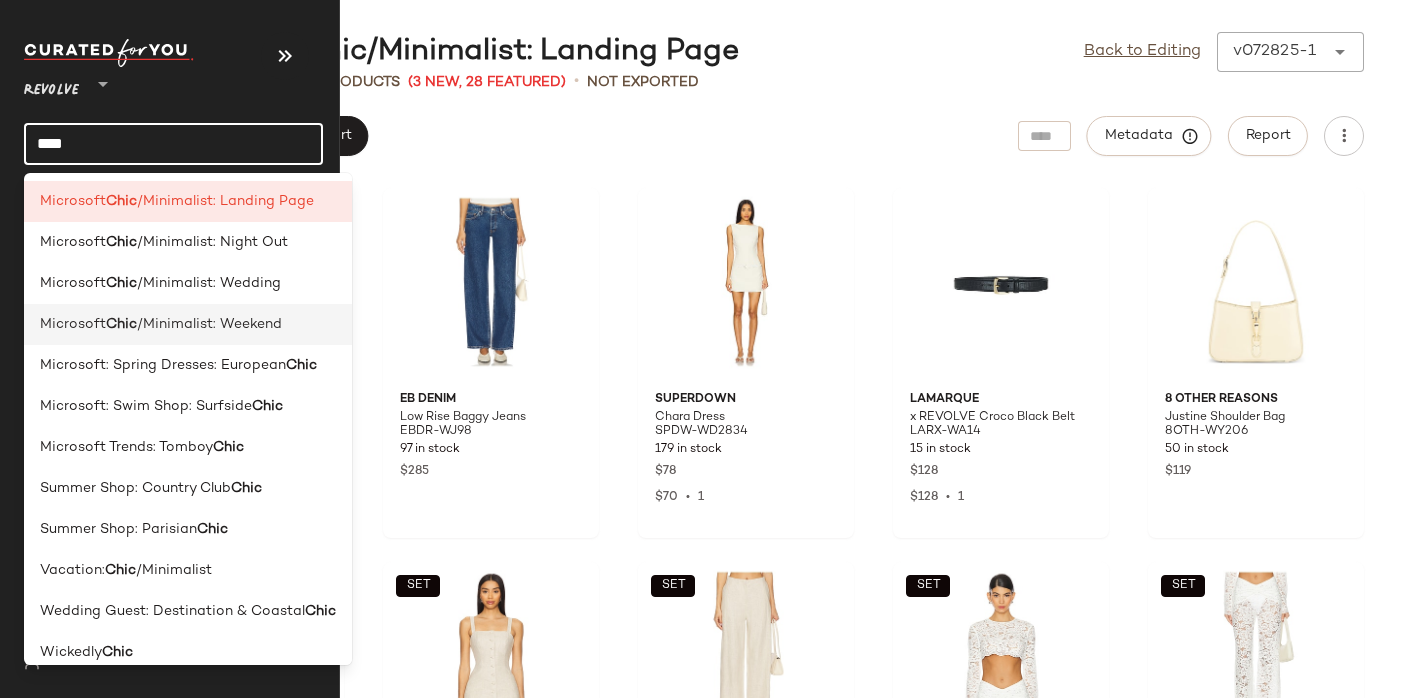 click on "Chic" at bounding box center [121, 324] 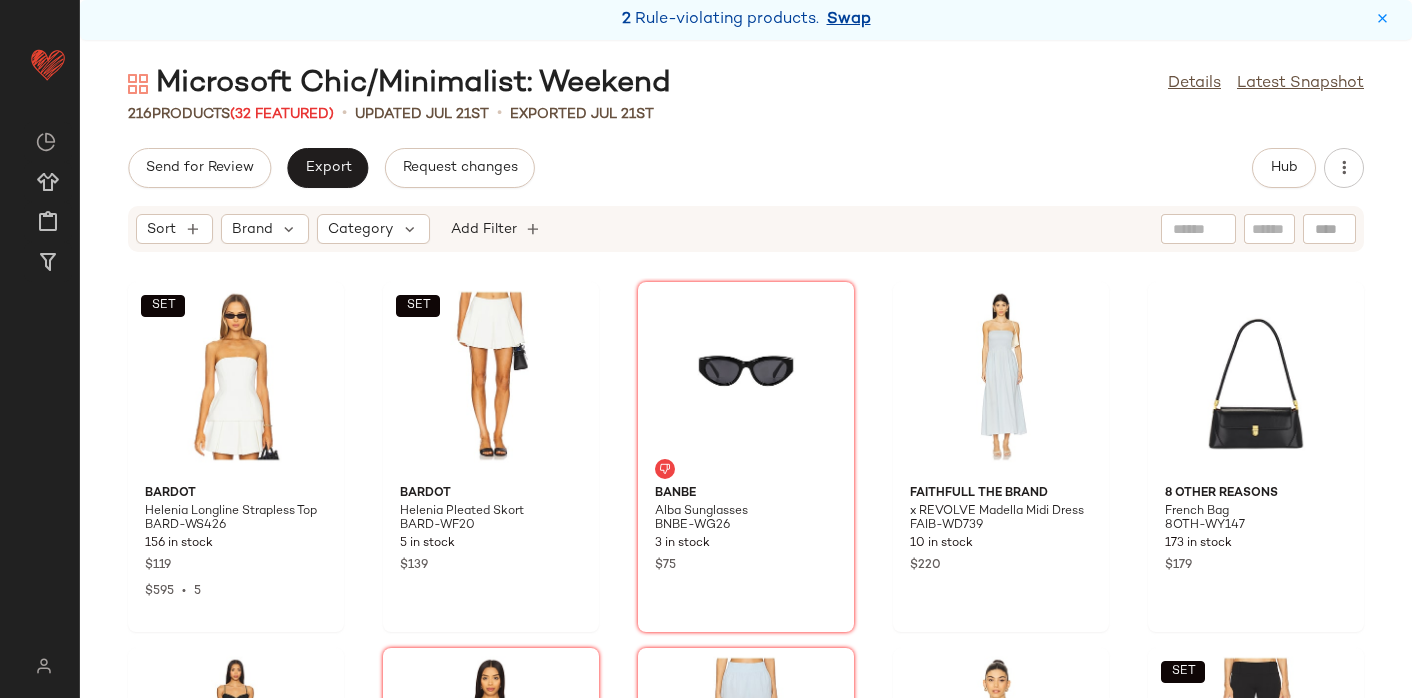 click on "Swap" at bounding box center (849, 20) 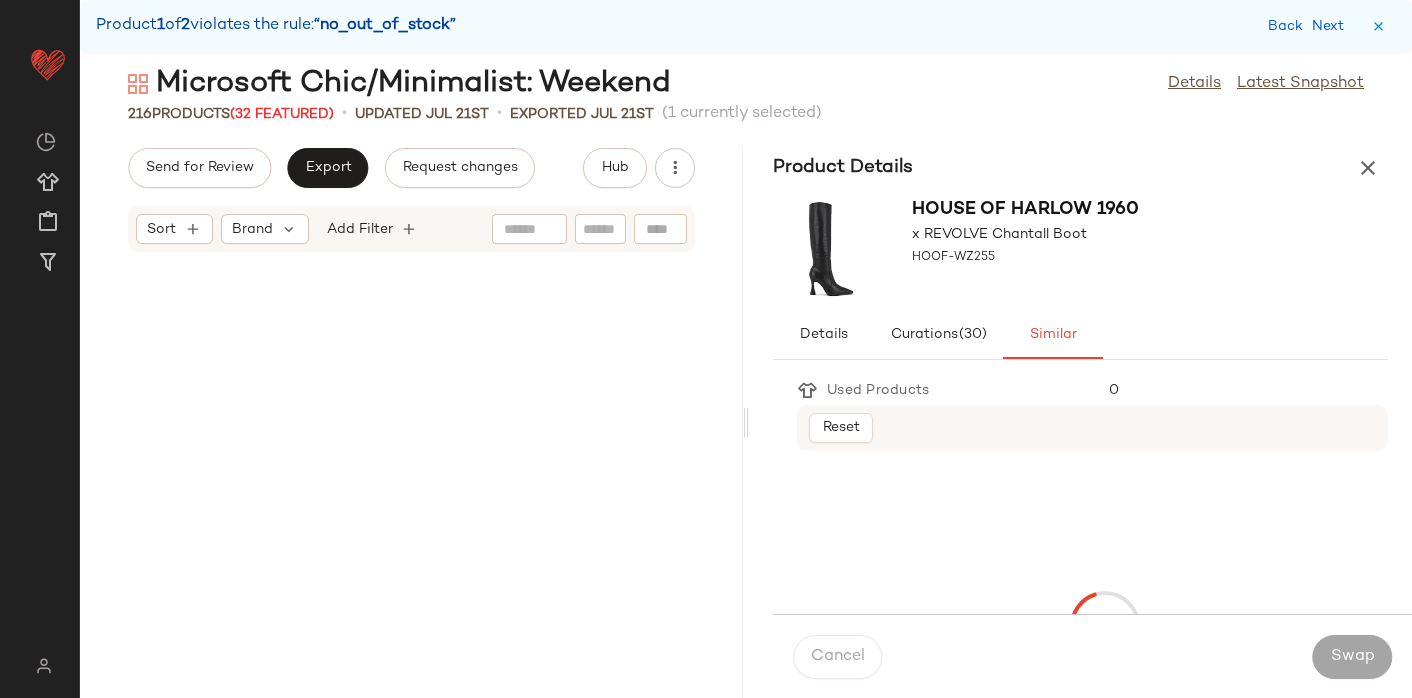 scroll, scrollTop: 20862, scrollLeft: 0, axis: vertical 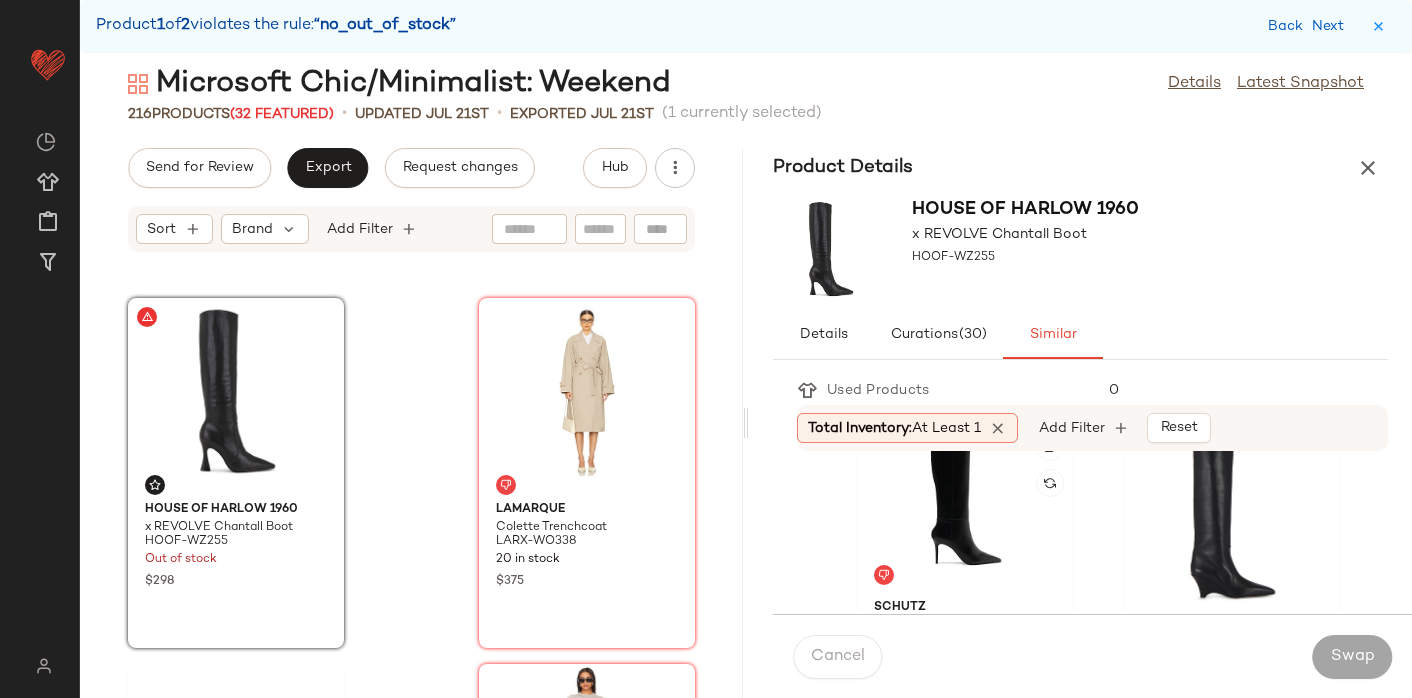 click on "Schutz Mikki Up Boot SCHU-WZ1009 22 in stock $278" 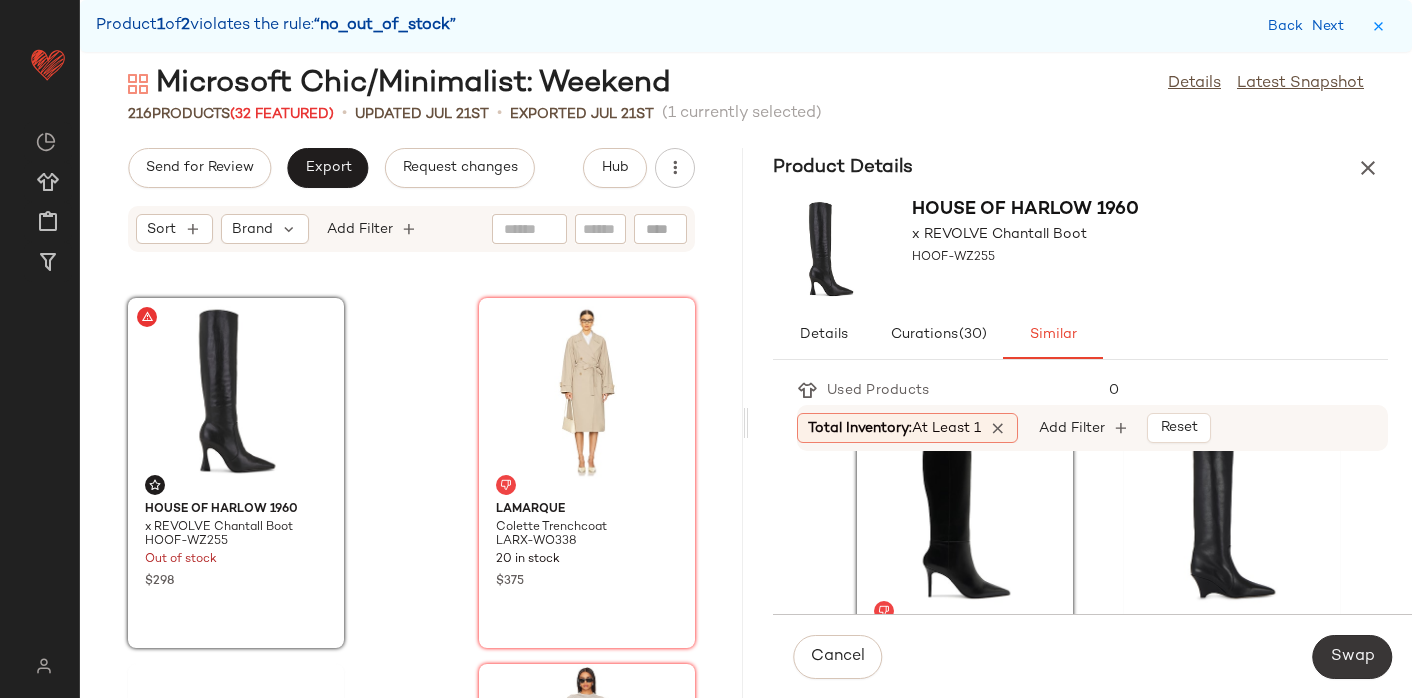 click on "Swap" 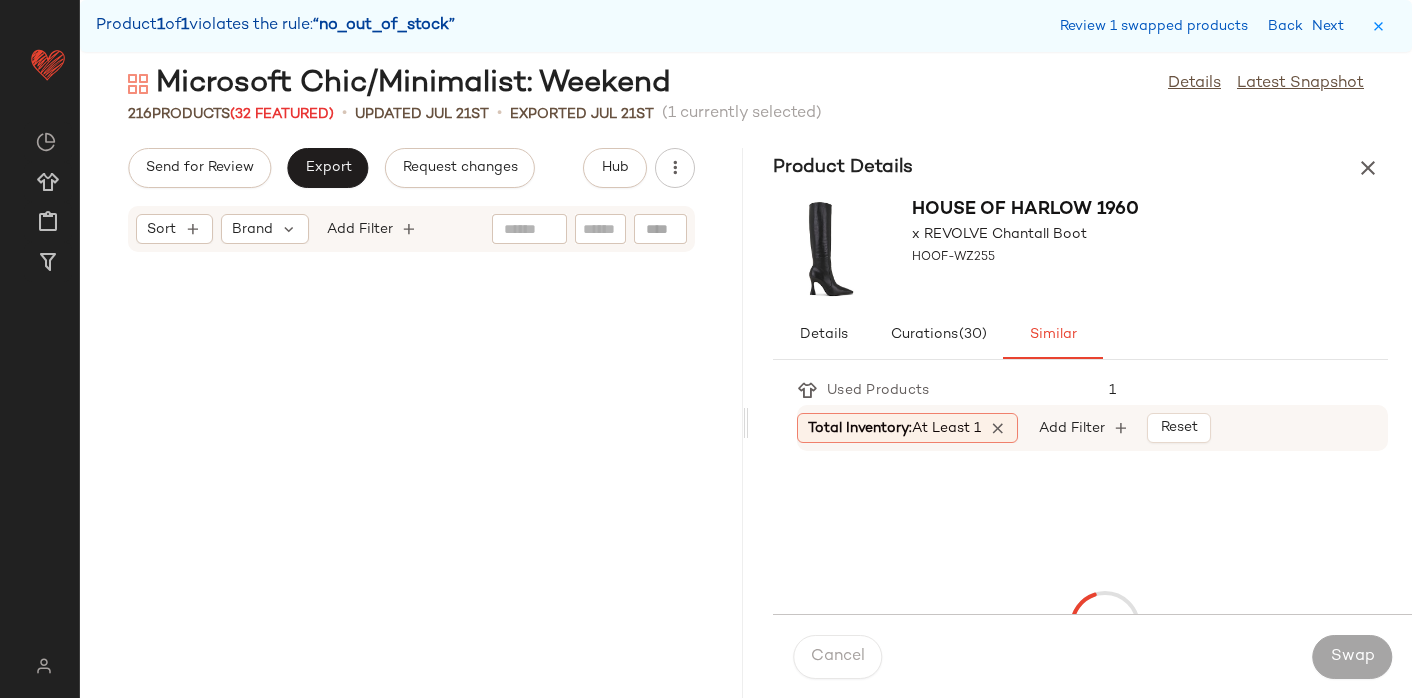 scroll, scrollTop: 32940, scrollLeft: 0, axis: vertical 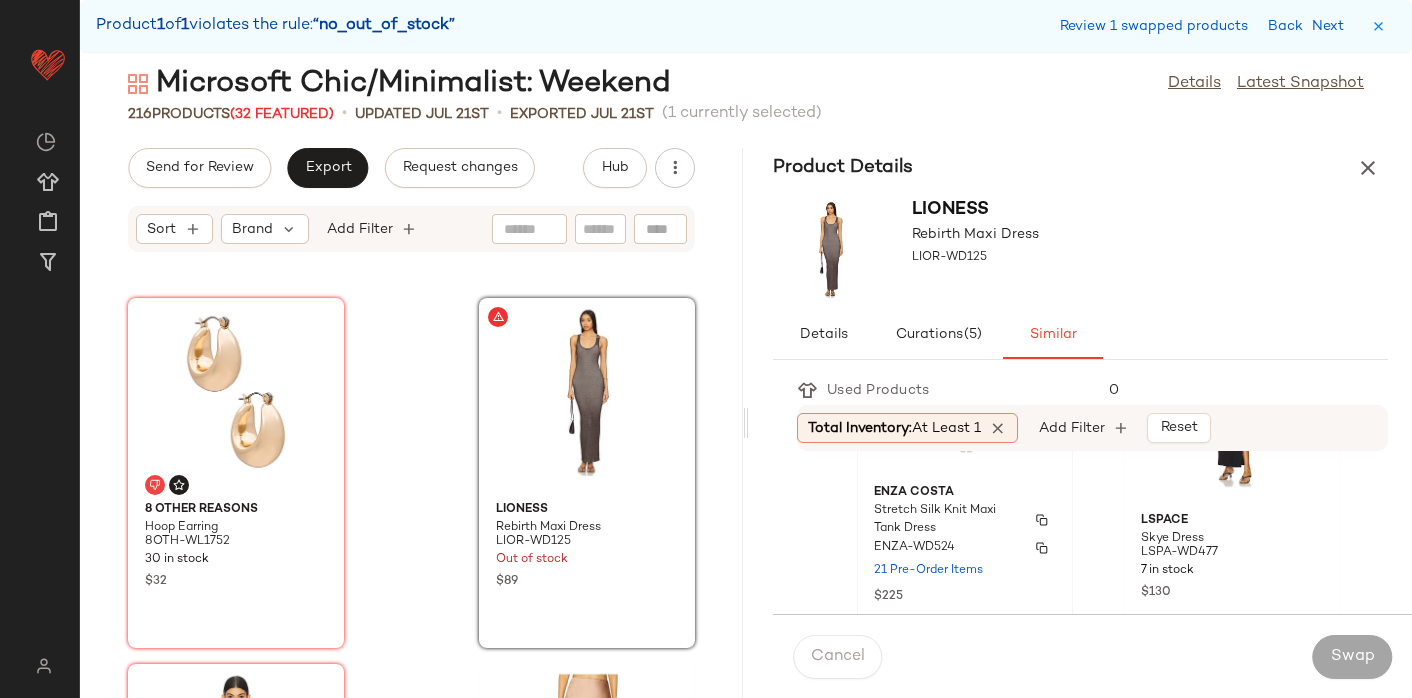 click on "Enza Costa Stretch Silk Knit Maxi Tank Dress ENZA-WD524 21 Pre-Order Items $225" 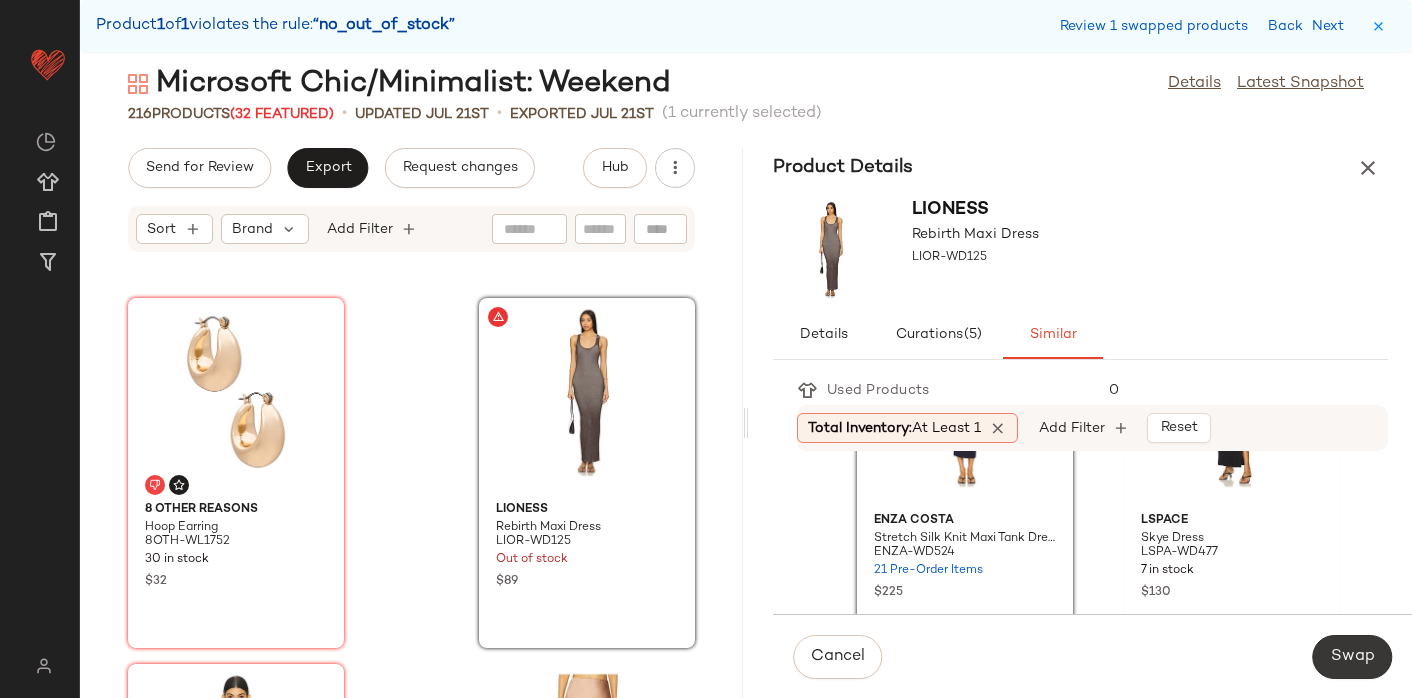 click on "Swap" at bounding box center (1352, 657) 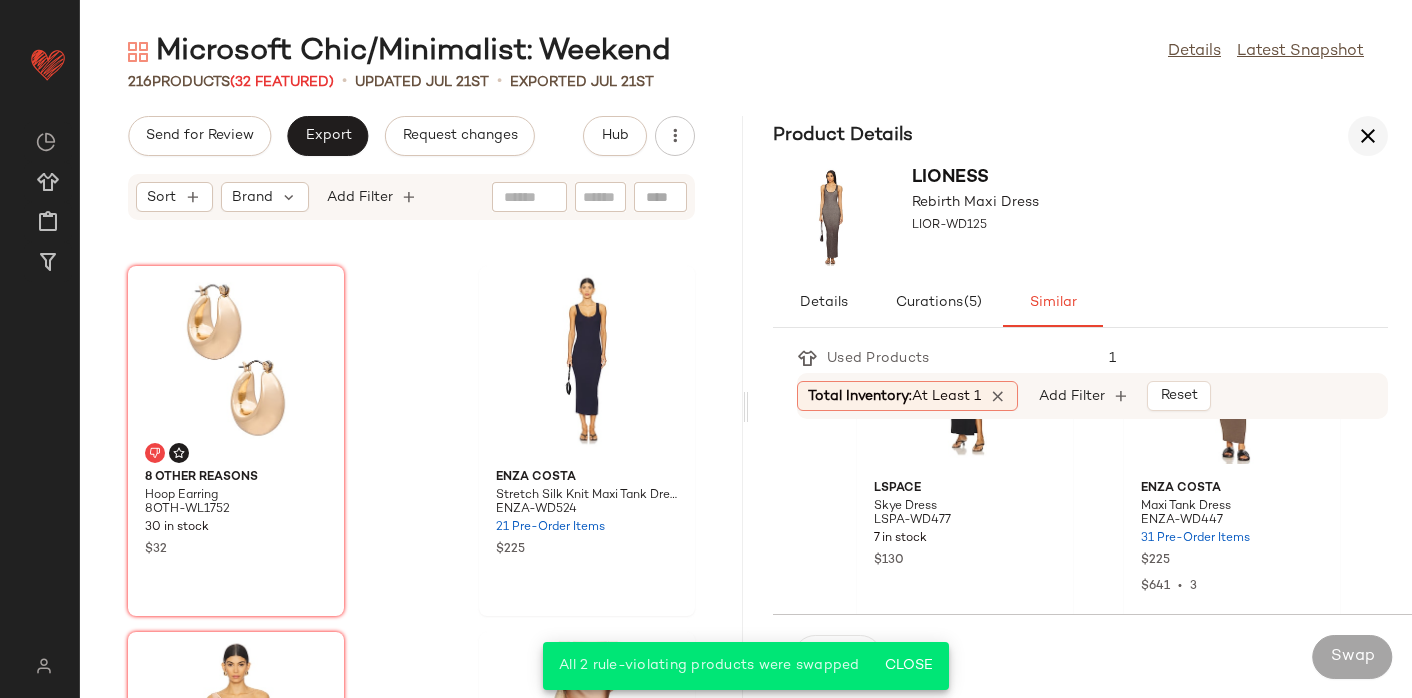 click at bounding box center (1368, 136) 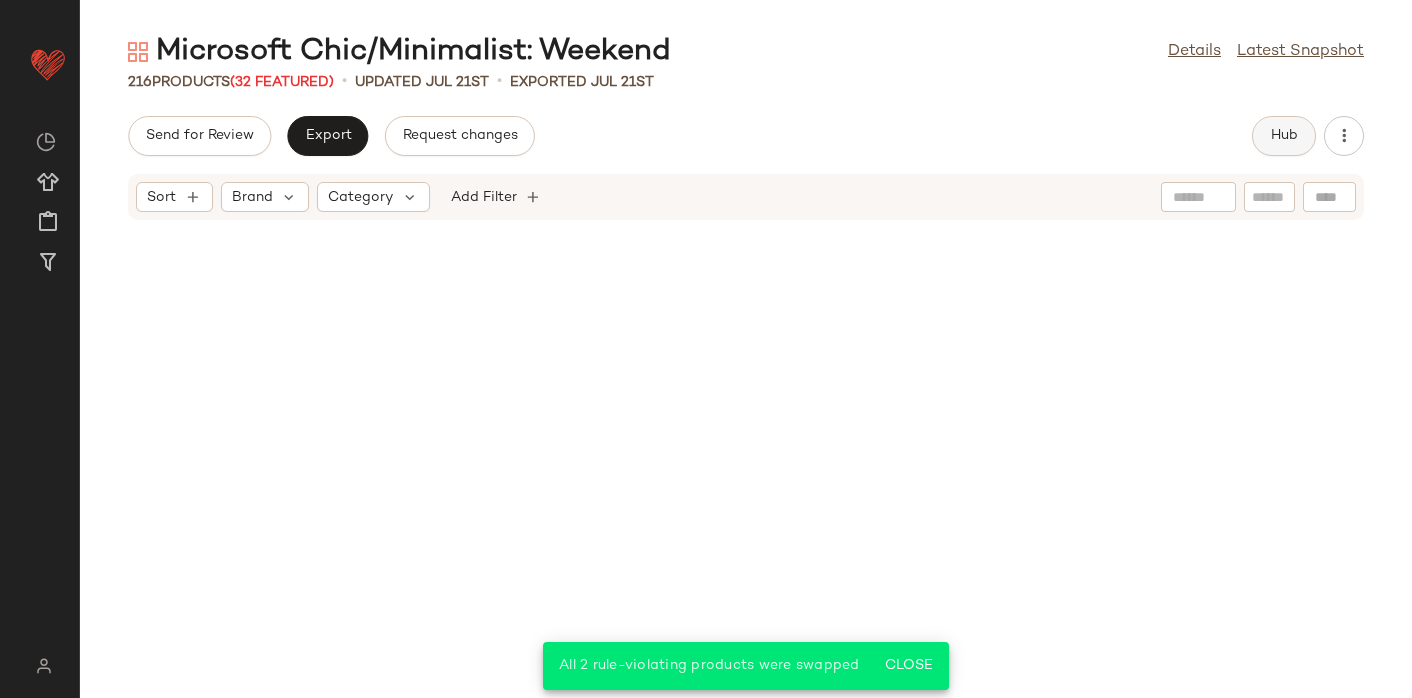 scroll, scrollTop: 15656, scrollLeft: 0, axis: vertical 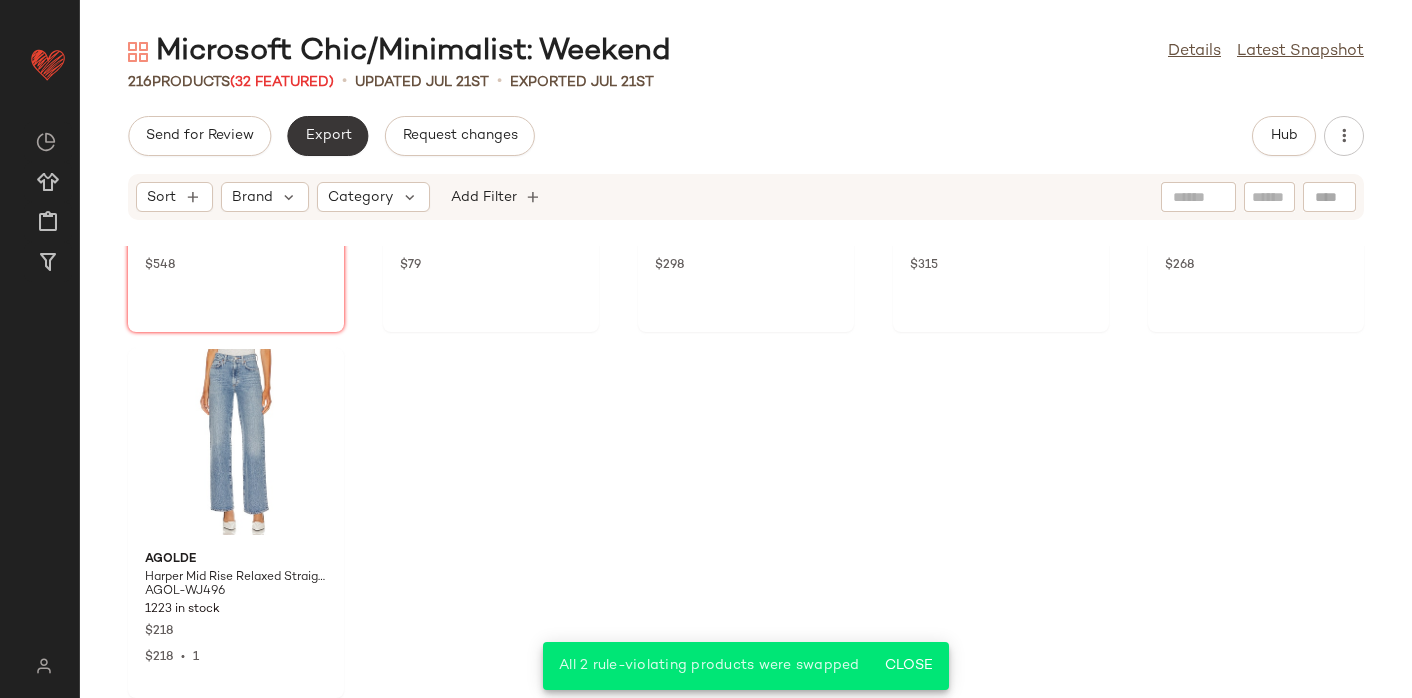 click on "Export" 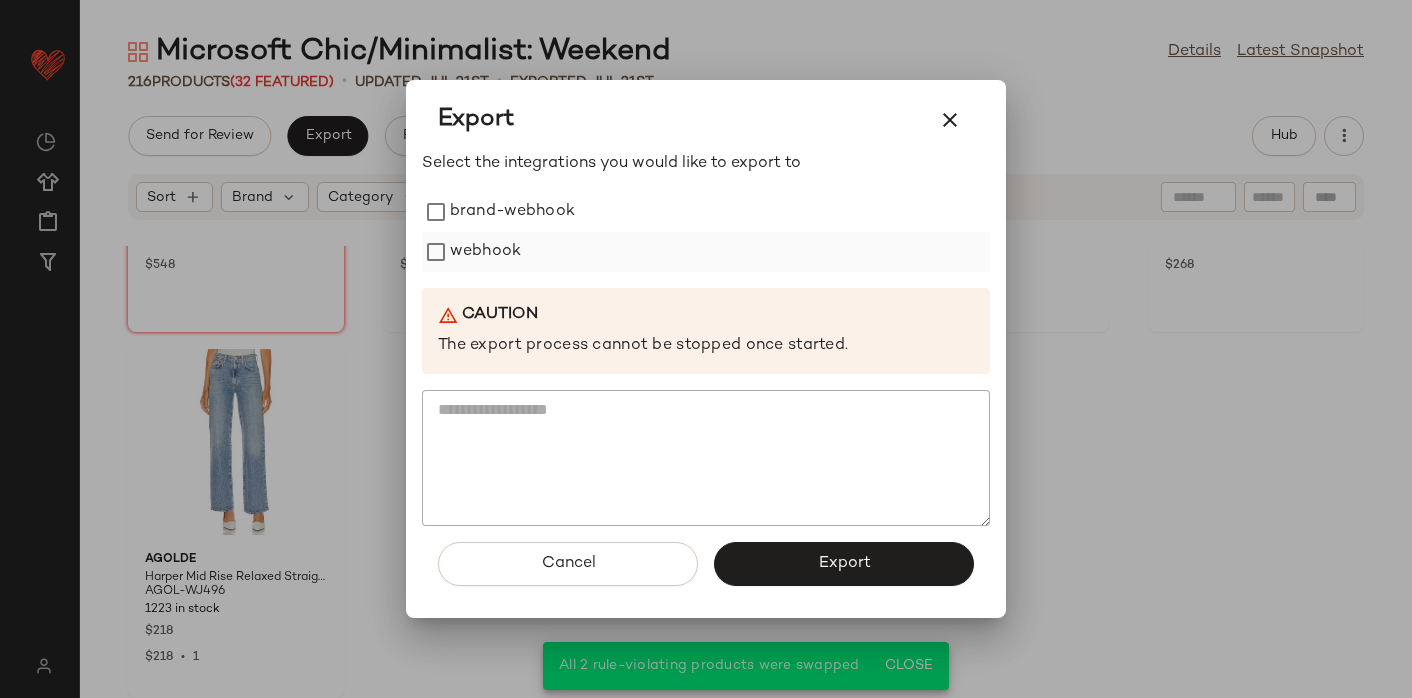 click on "webhook" at bounding box center [485, 252] 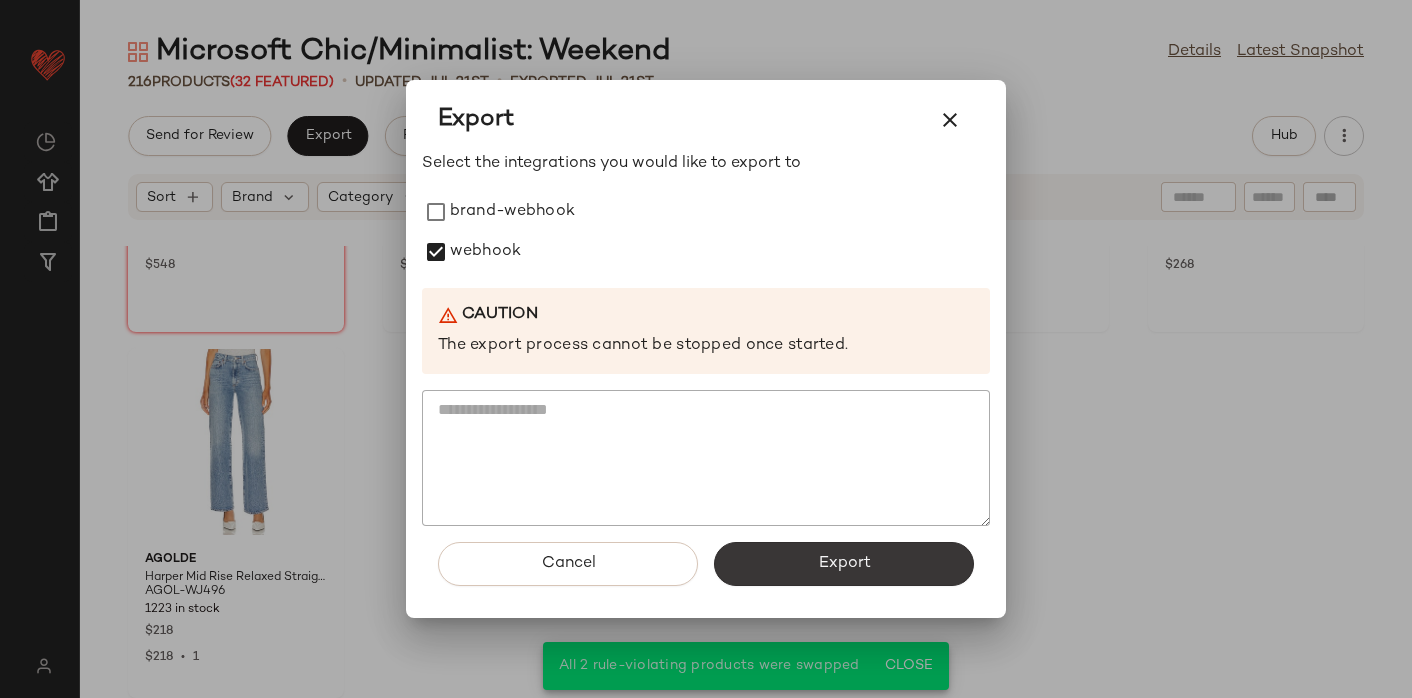click on "Export" at bounding box center (844, 564) 